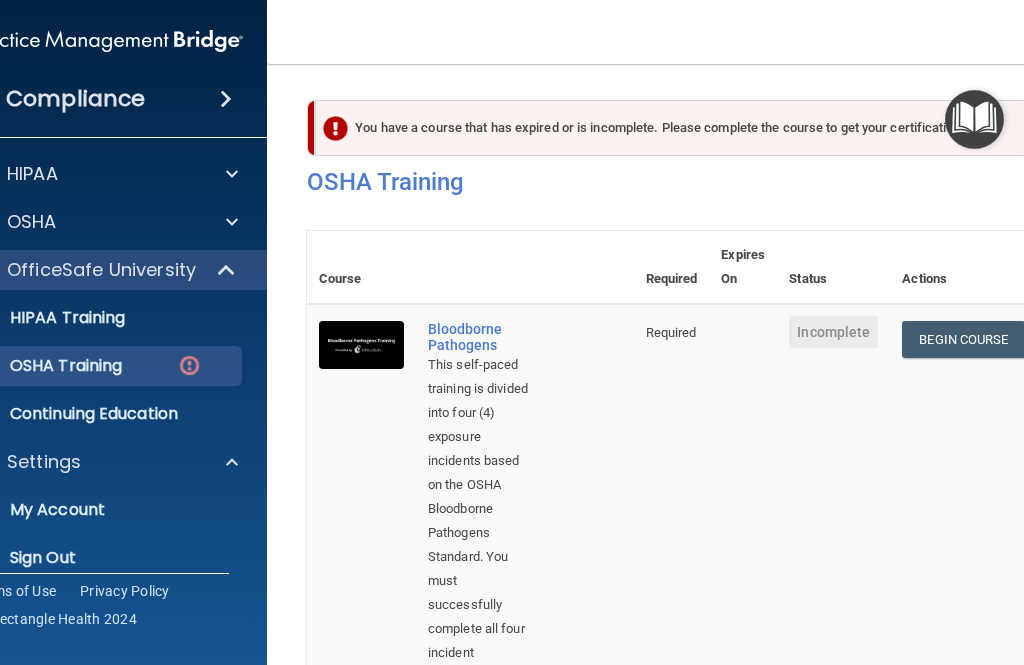 scroll, scrollTop: 0, scrollLeft: 0, axis: both 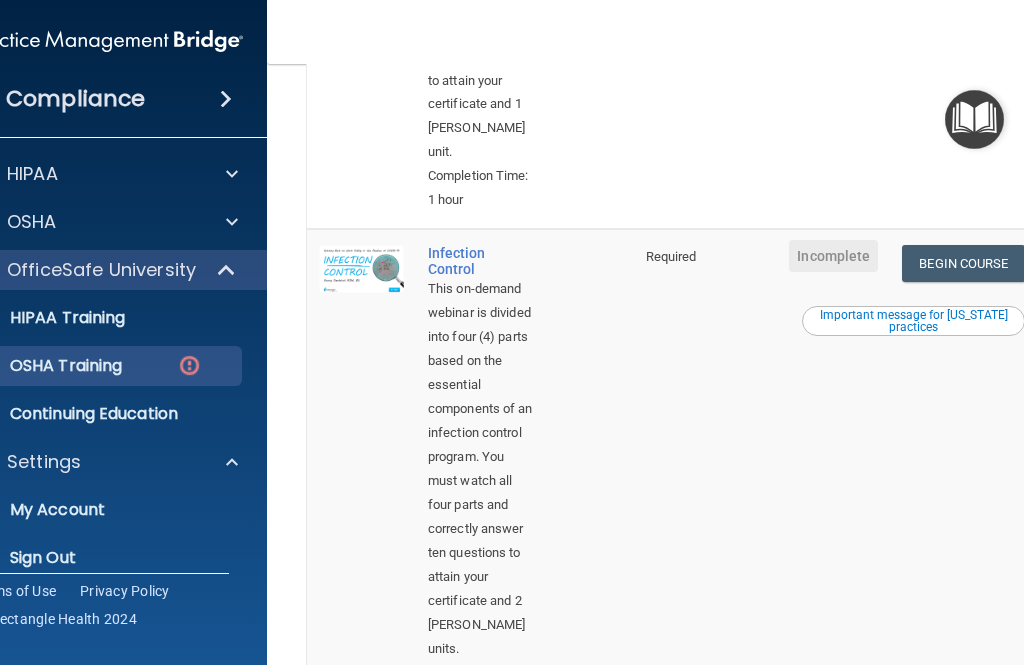 click on "OSHA Training" at bounding box center (41, 366) 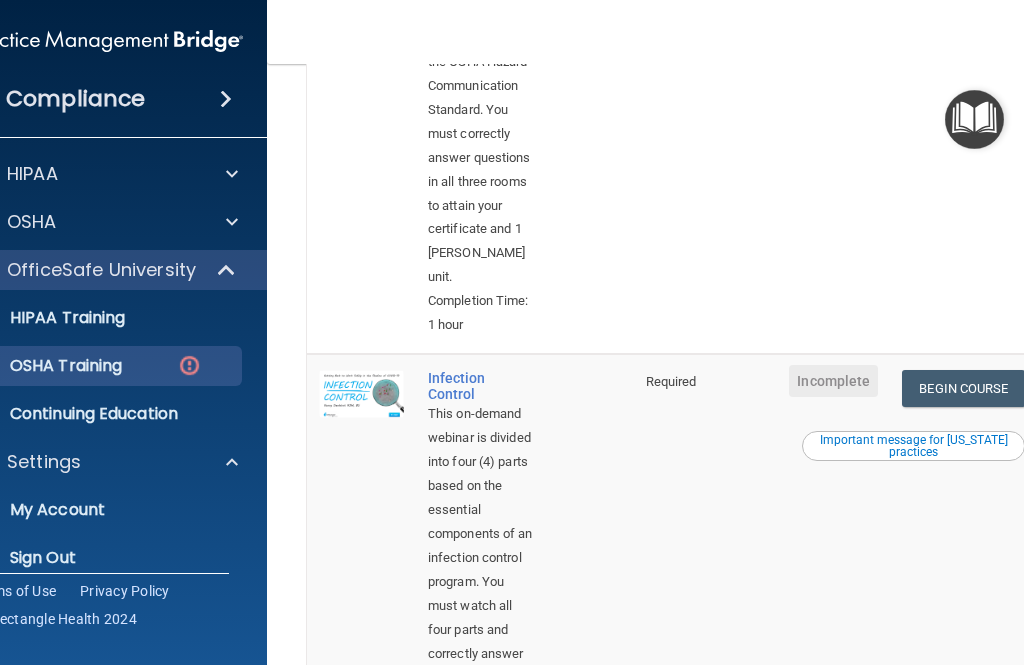 scroll, scrollTop: 943, scrollLeft: 0, axis: vertical 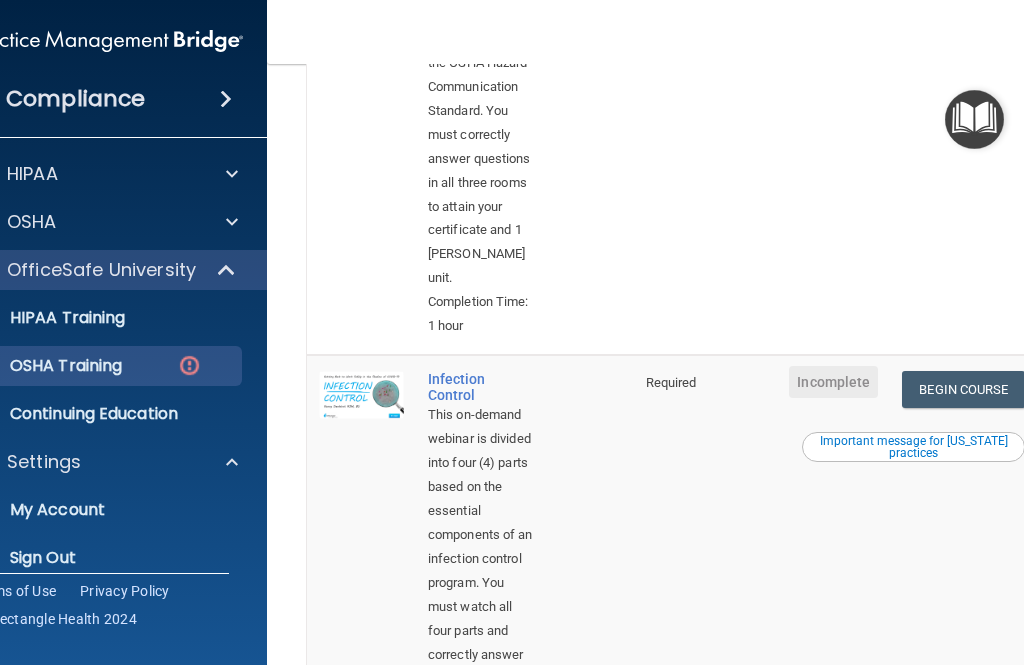 click on "Begin Course" at bounding box center [963, 389] 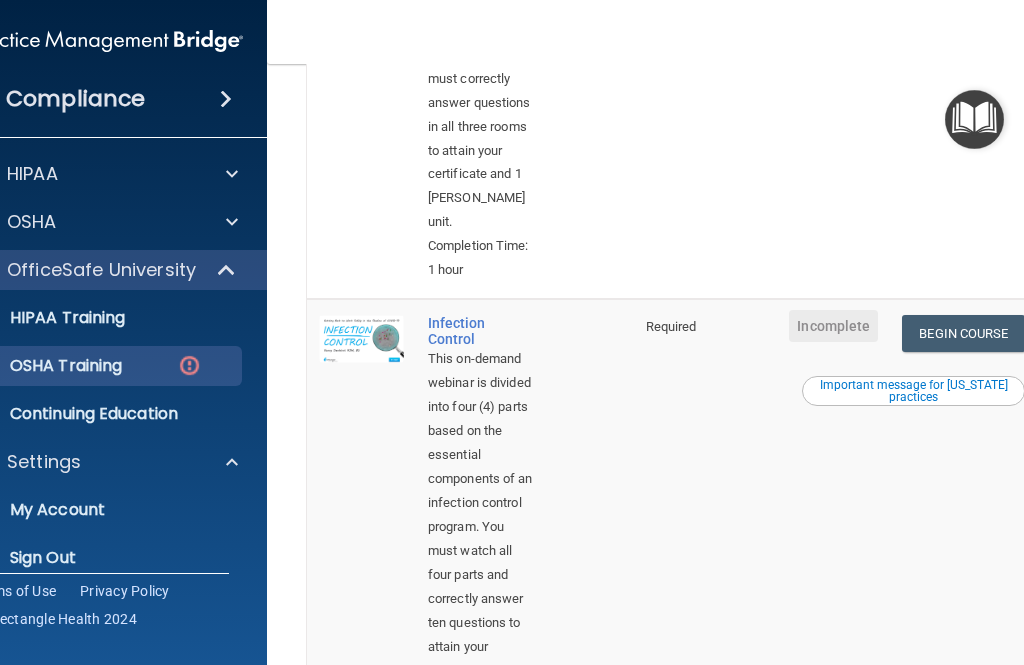 scroll, scrollTop: 998, scrollLeft: 0, axis: vertical 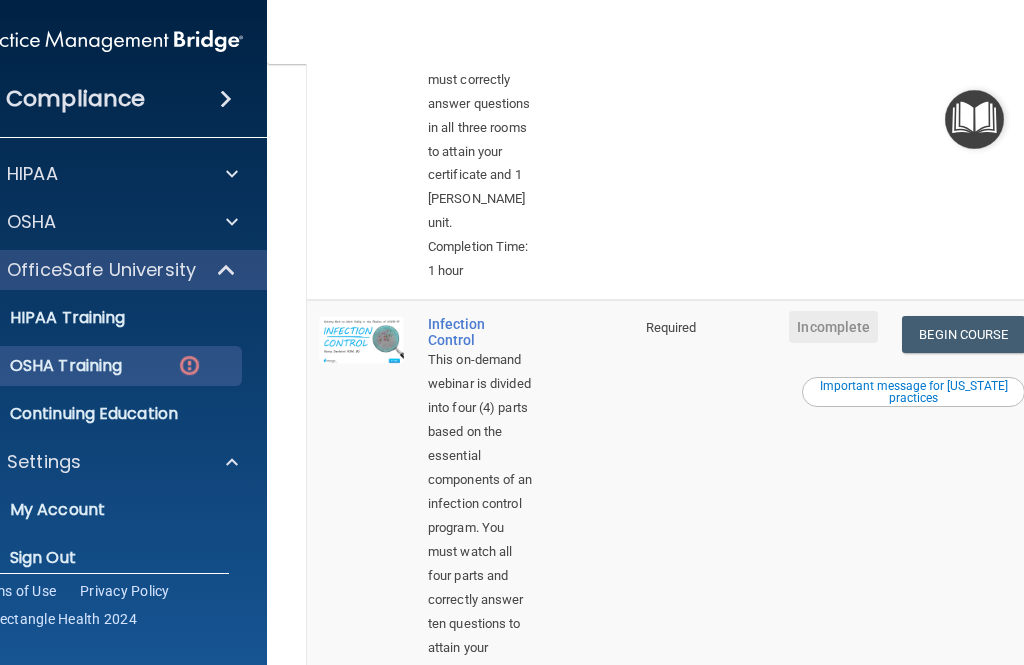 click on "This on-demand webinar is divided into four (4) parts based on the essential components of an infection control program. You must watch all four parts and correctly answer ten questions to attain your certificate and 2 PACE CE units." at bounding box center (481, 540) 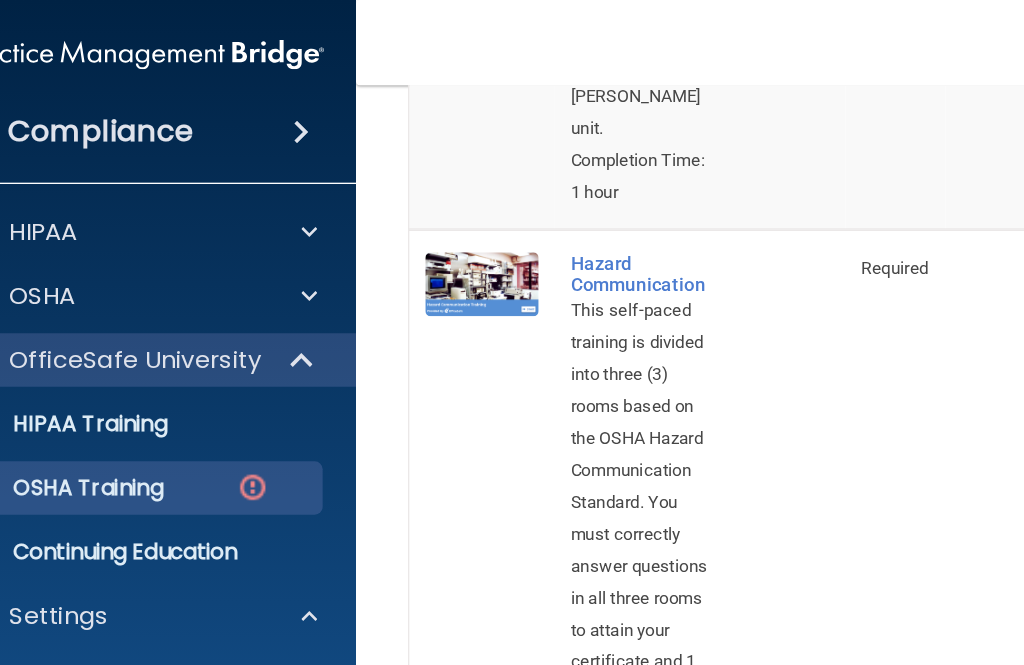 scroll, scrollTop: 680, scrollLeft: 0, axis: vertical 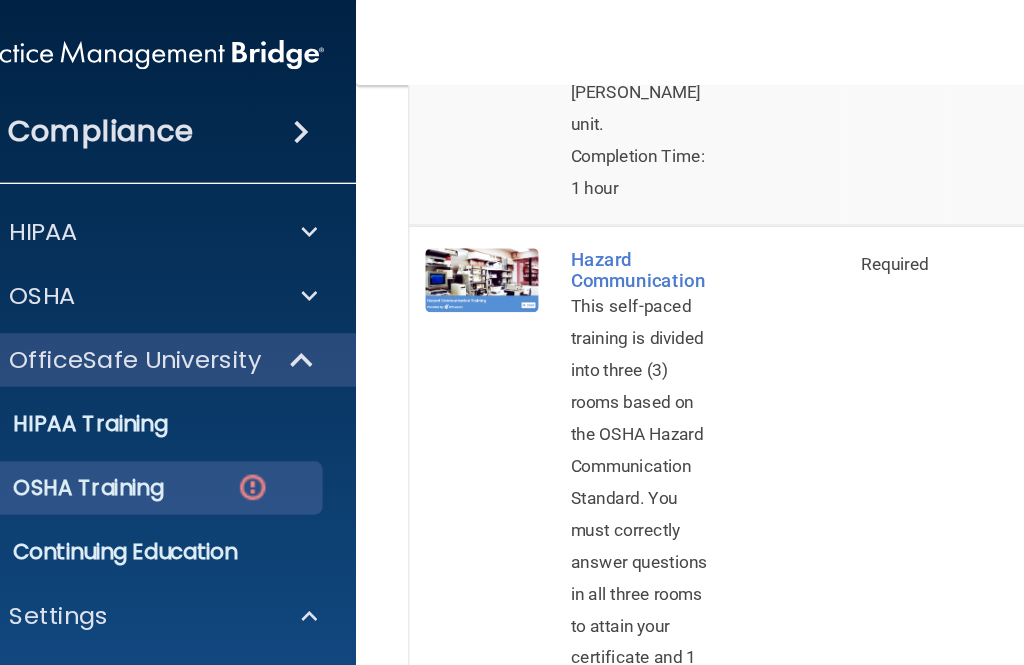 click on "Hazard Communication" at bounding box center [481, 202] 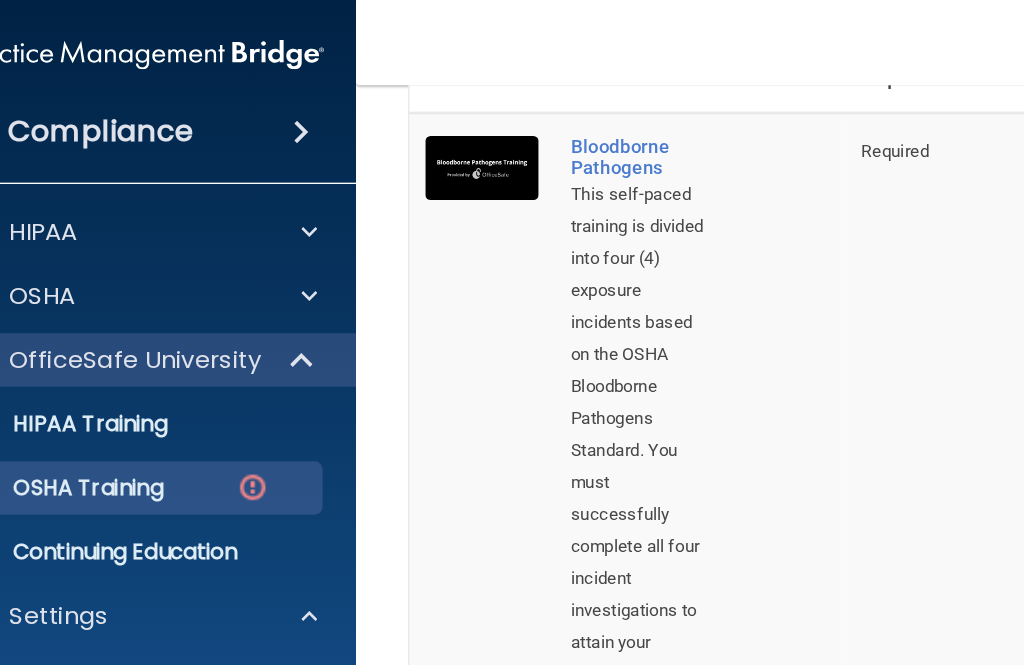 scroll, scrollTop: 229, scrollLeft: 0, axis: vertical 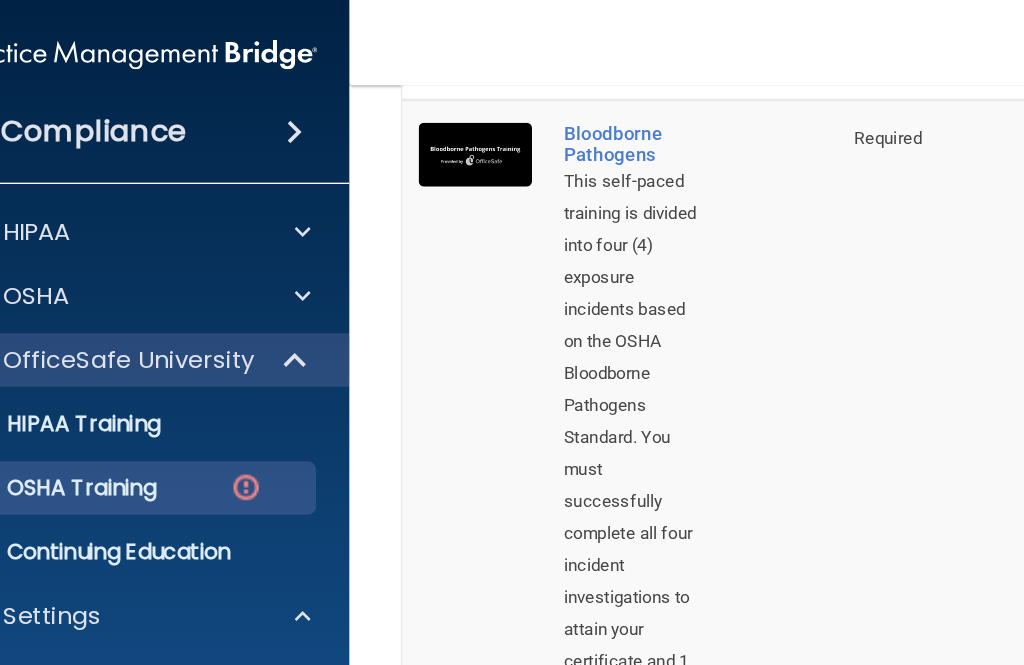 click at bounding box center [229, 222] 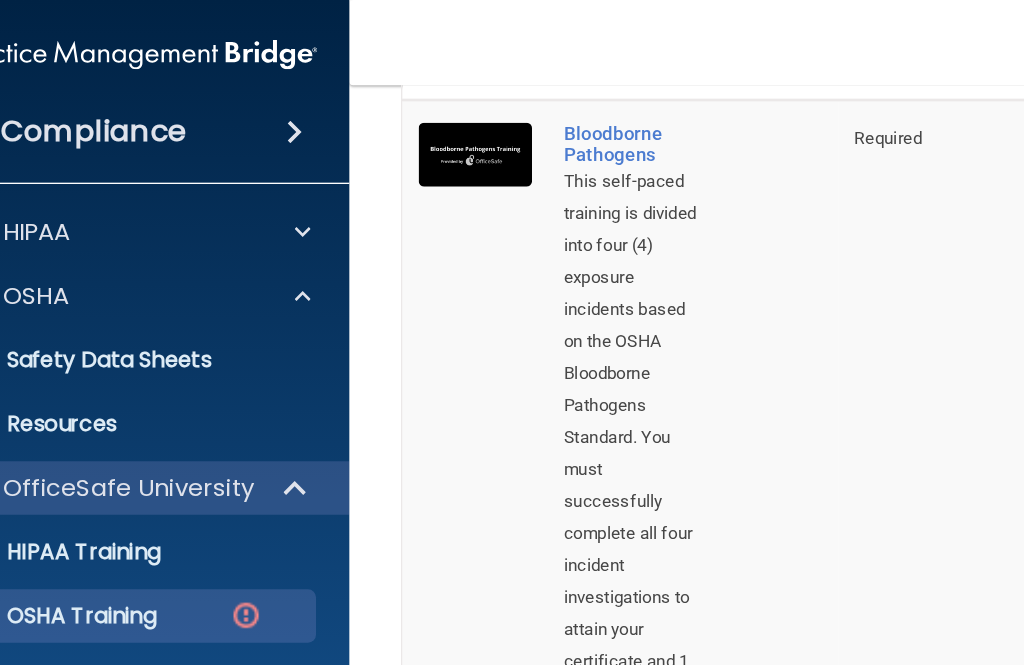 click at bounding box center (229, 222) 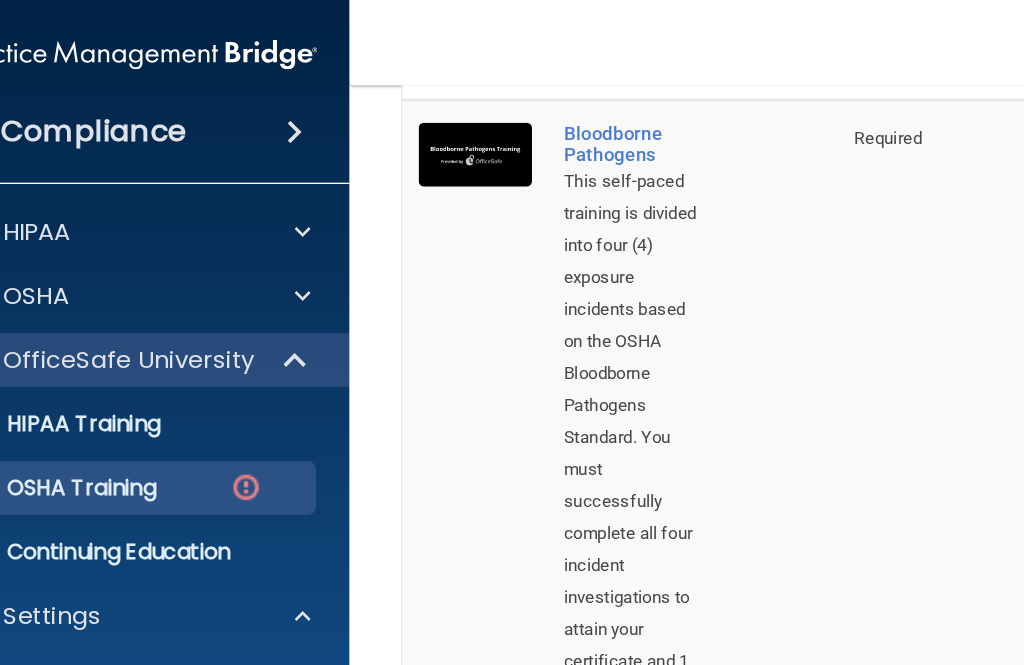 click at bounding box center (189, 365) 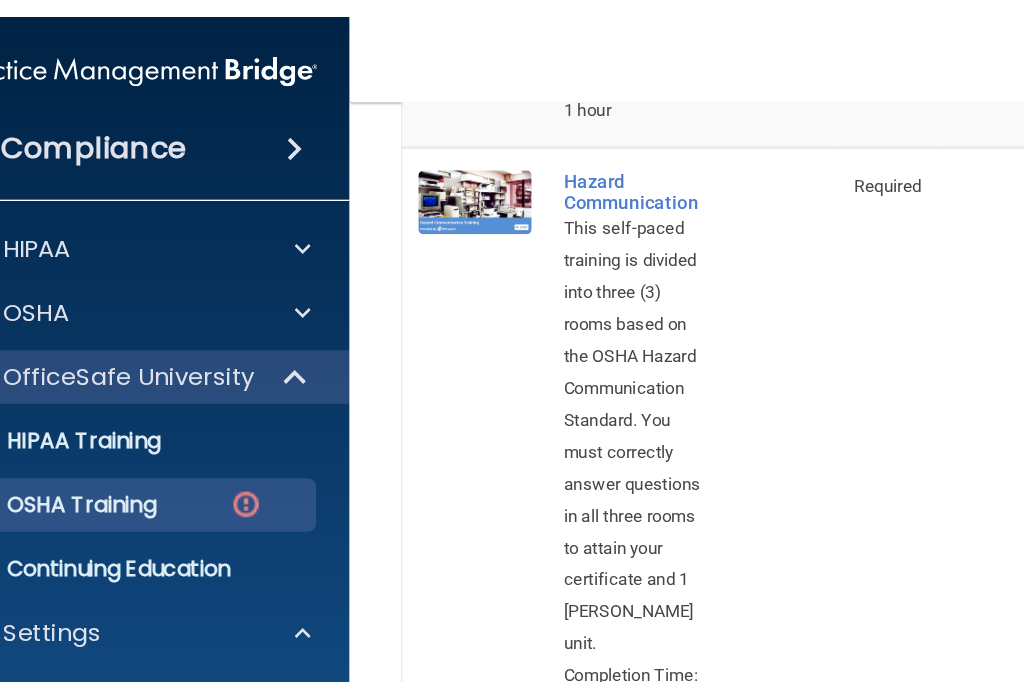 scroll, scrollTop: 750, scrollLeft: 0, axis: vertical 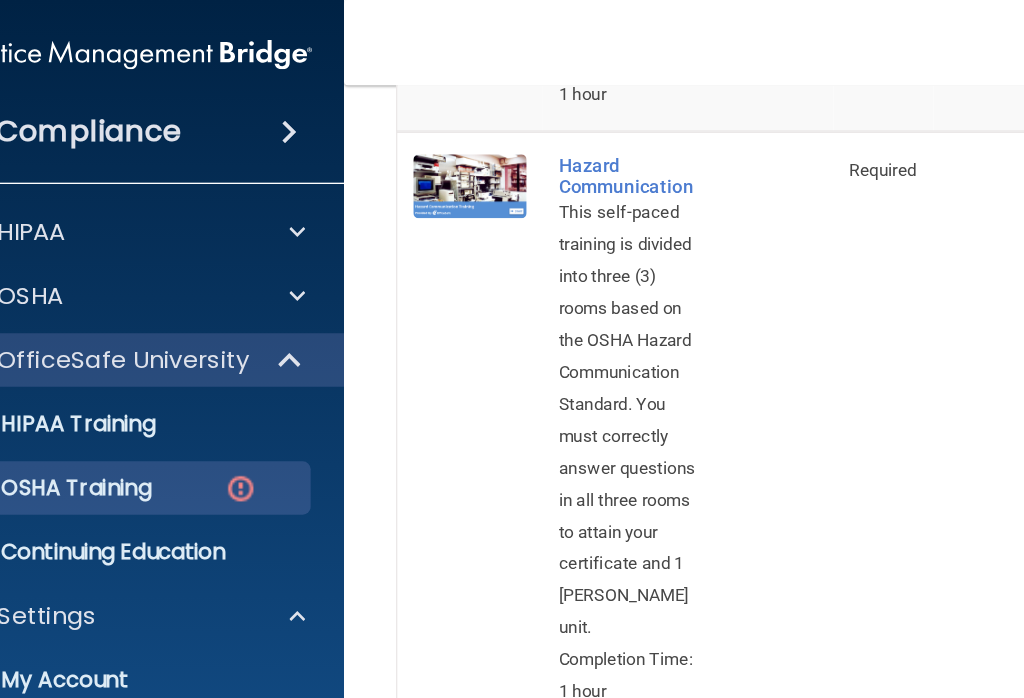 click on "HIPAA Training" at bounding box center (96, 318) 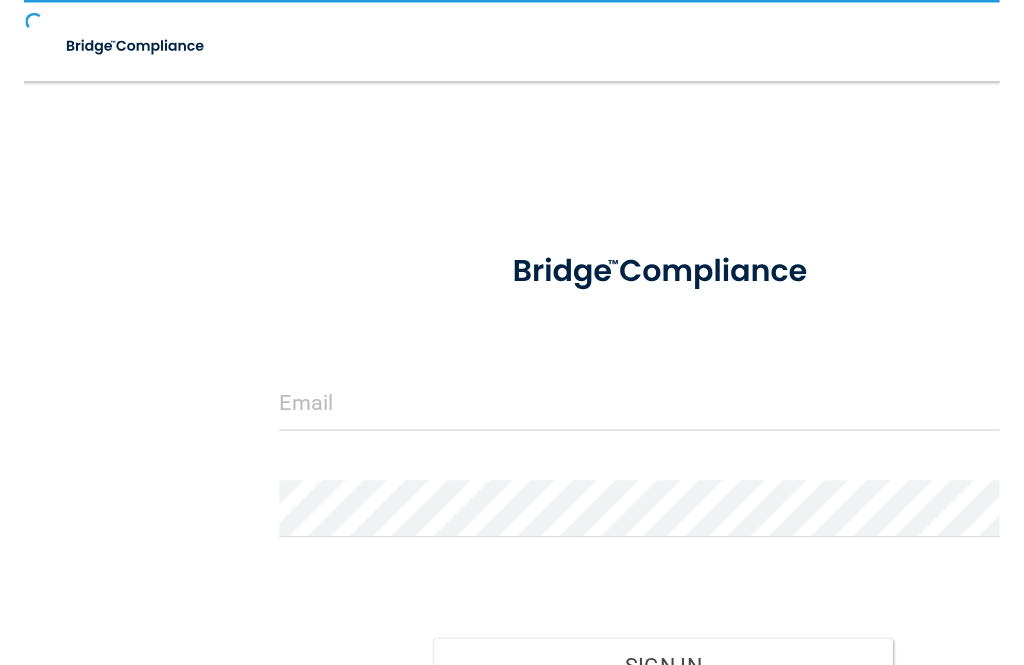 scroll, scrollTop: 0, scrollLeft: 0, axis: both 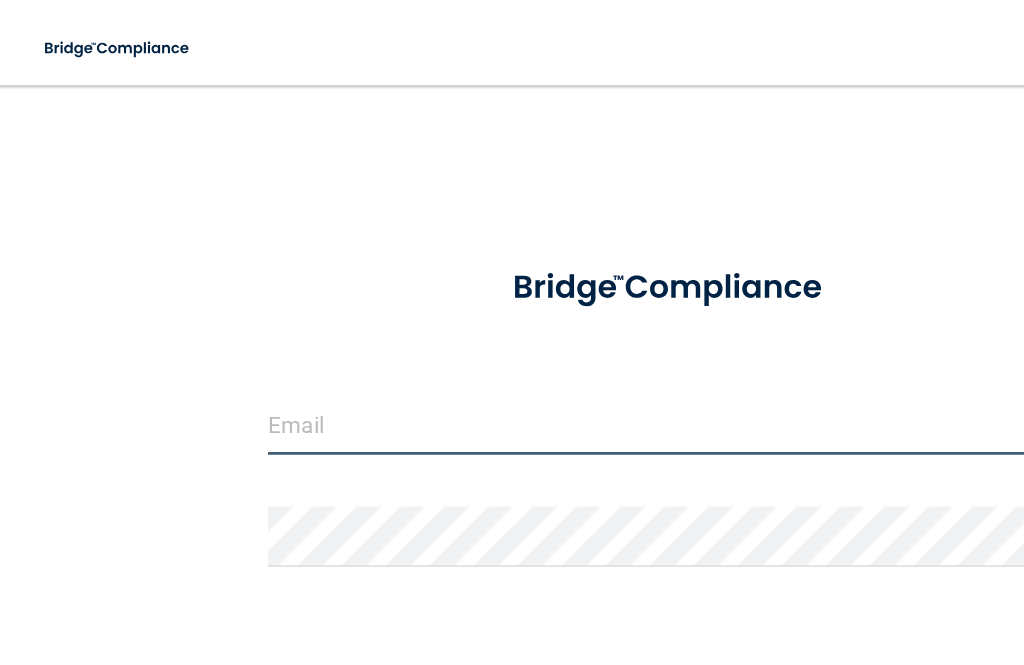click at bounding box center (512, 318) 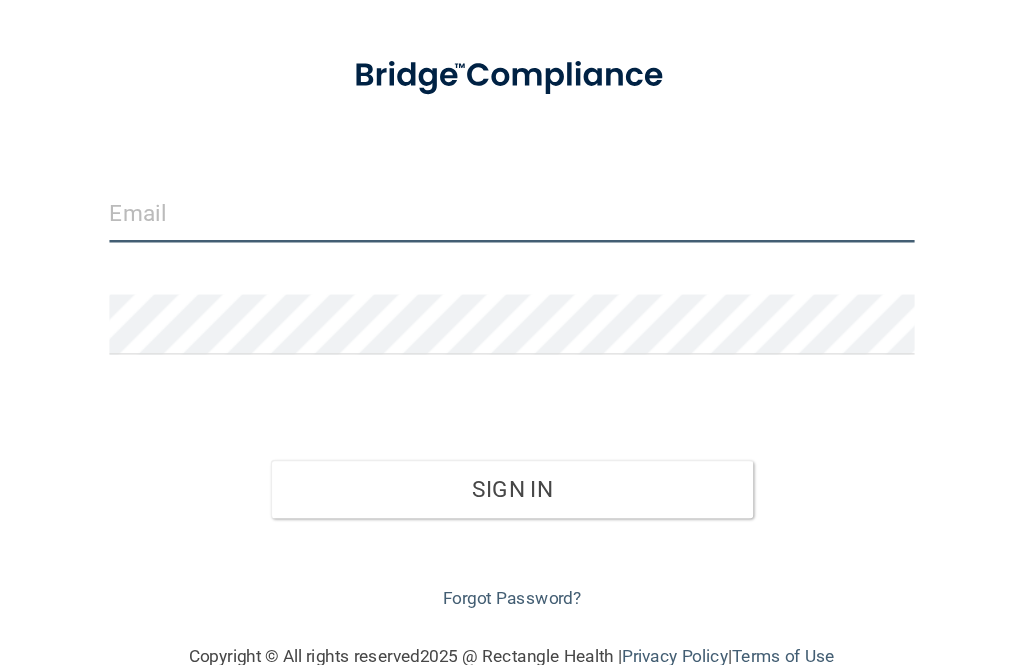 type on "[EMAIL_ADDRESS][DOMAIN_NAME]" 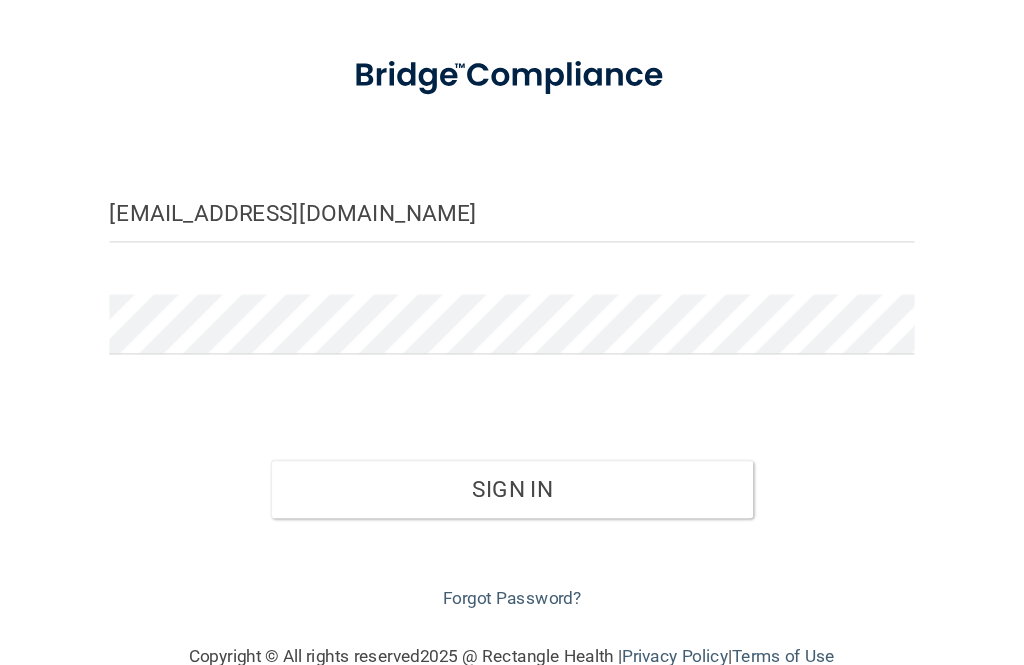click on "Sign In" at bounding box center [512, 526] 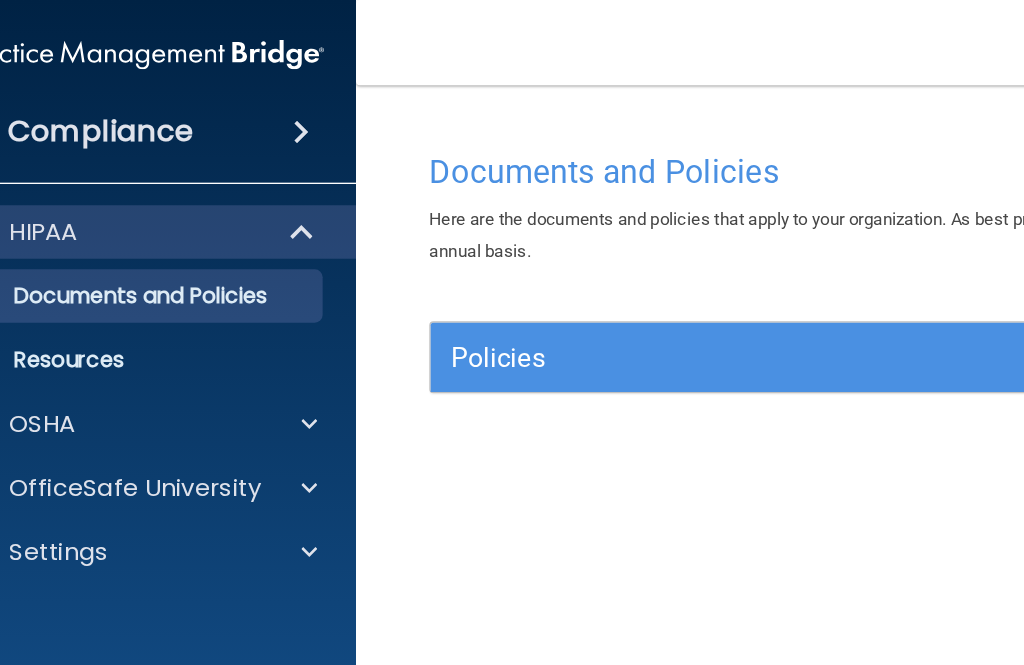 click on "Compliance" at bounding box center [107, 99] 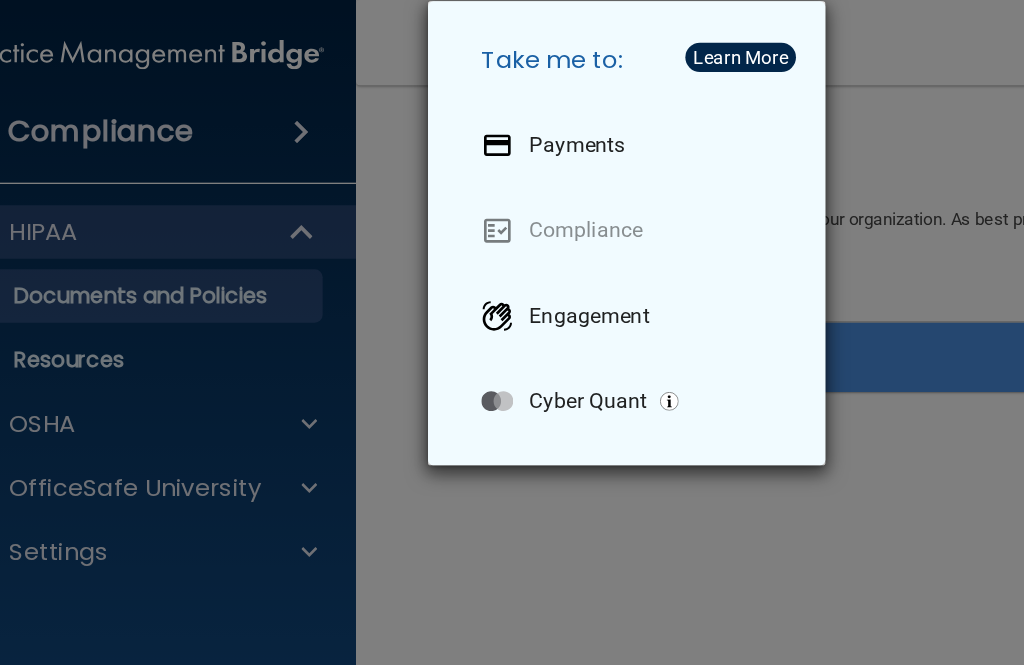 click on "Take me to:             Payments                   Compliance                     Engagement                     Cyber Quant" at bounding box center [512, 332] 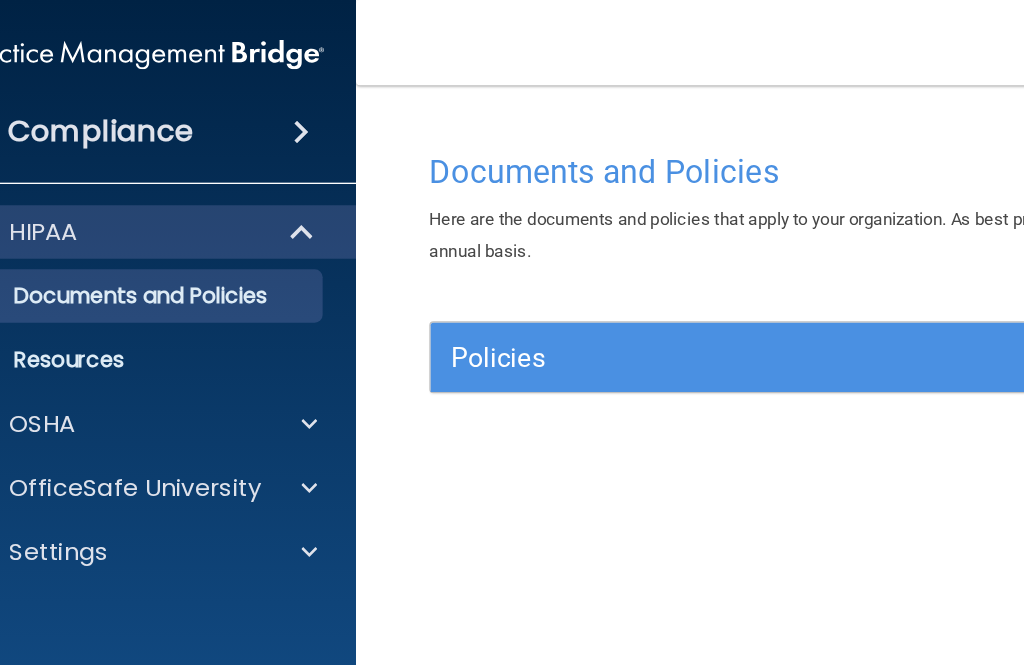 click on "Settings" at bounding box center (80, 414) 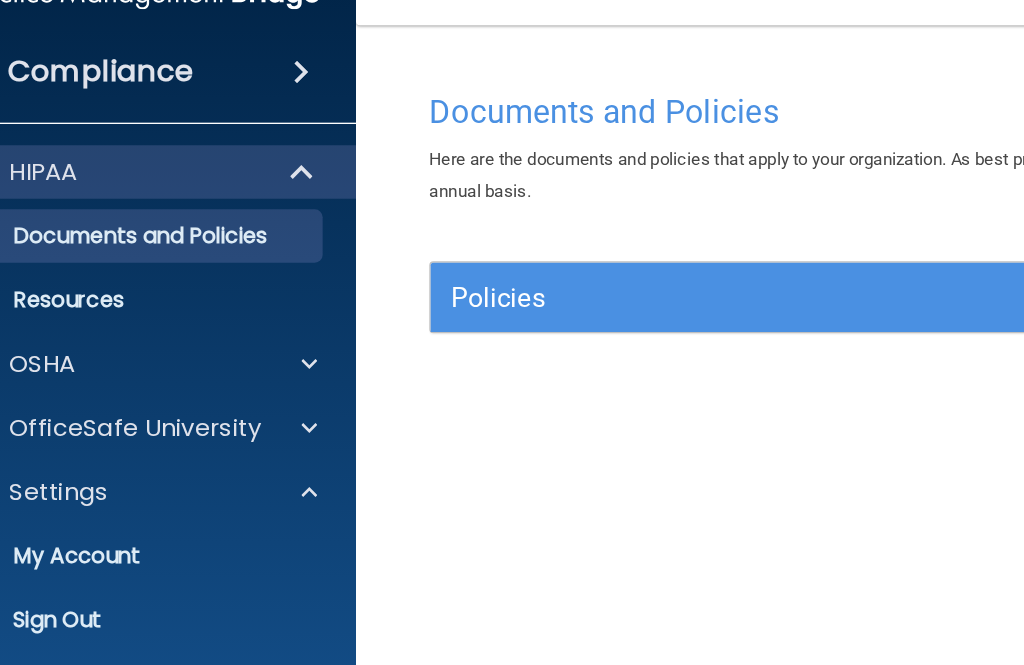 click on "My Account" at bounding box center [96, 462] 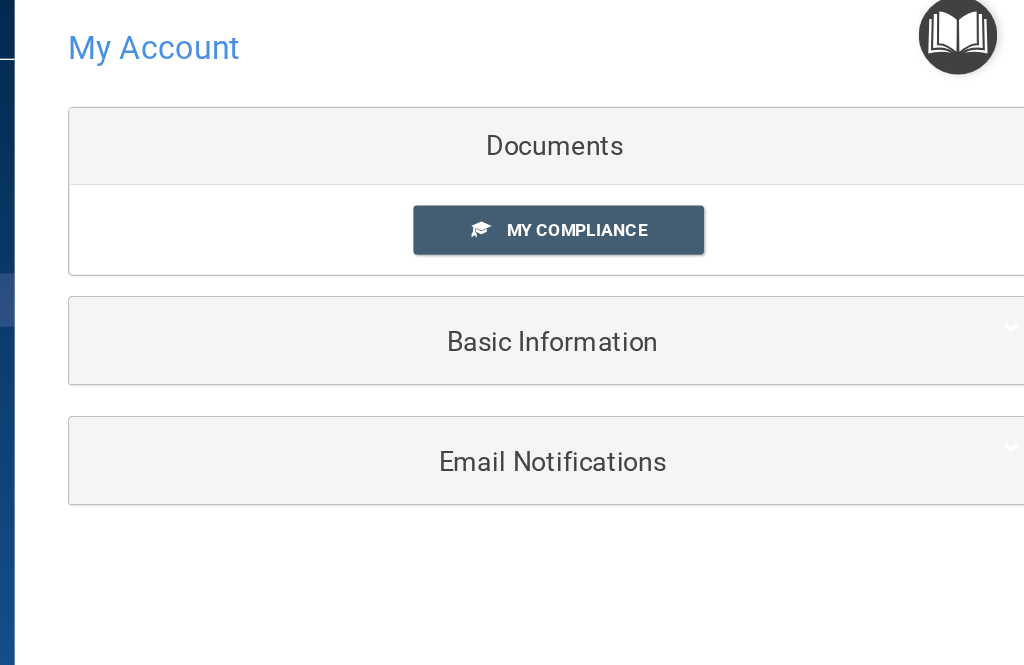 click on "My Compliance" at bounding box center (688, 265) 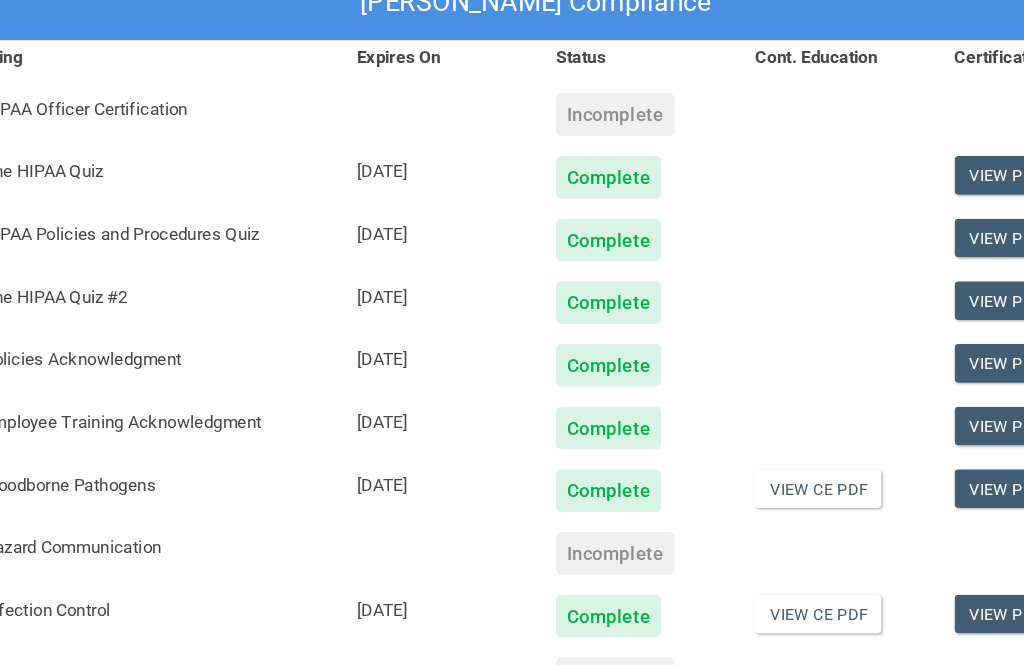click on "Incomplete" at bounding box center (571, 474) 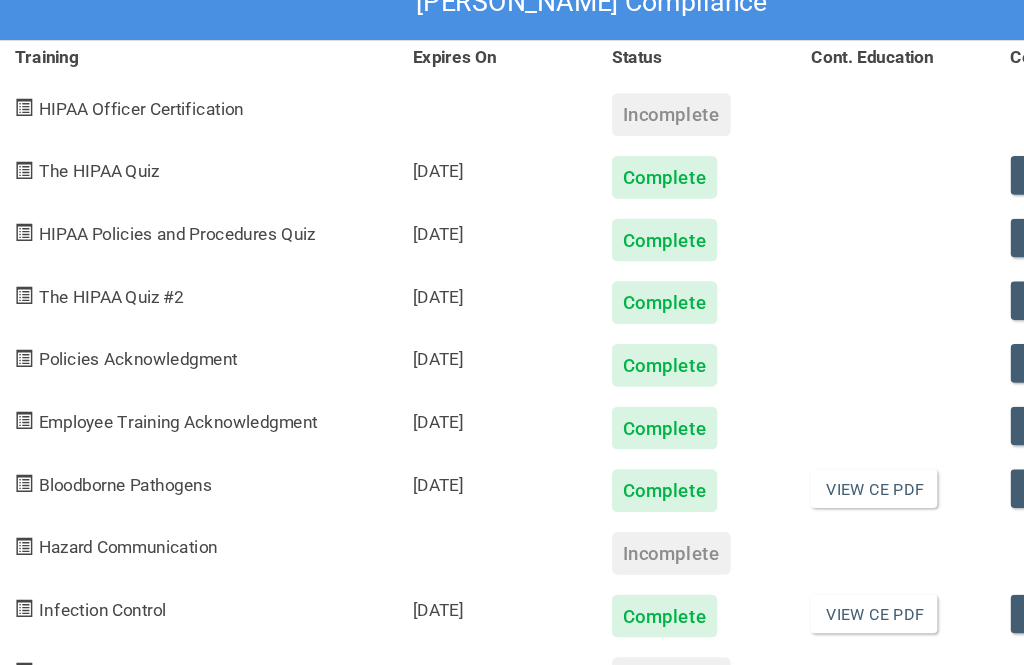 click on "Hazard Communication" at bounding box center (164, 469) 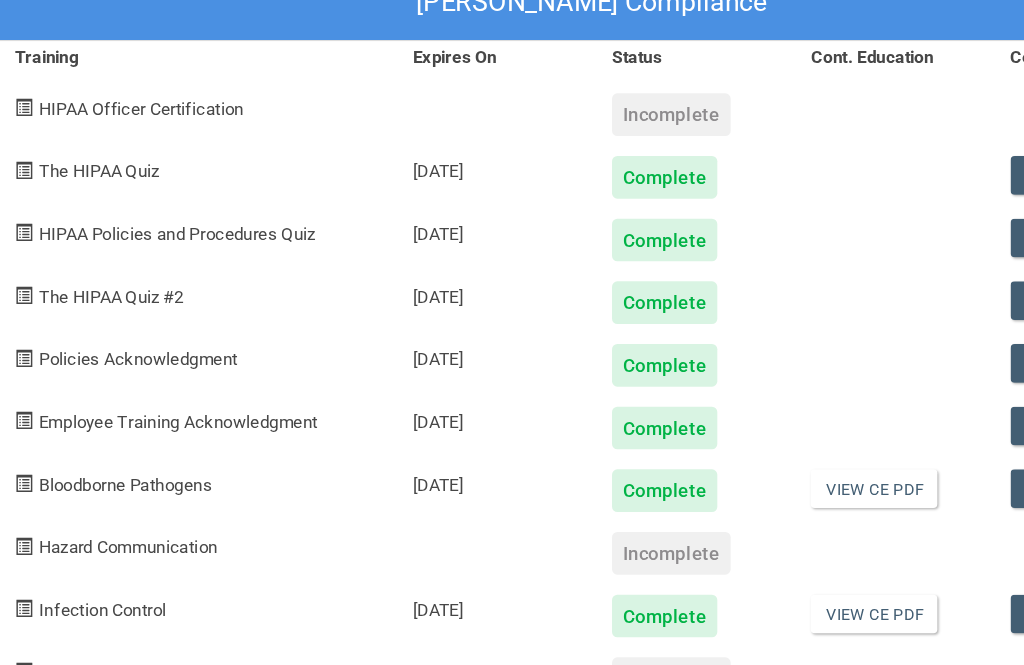 click on "Hazard Communication" at bounding box center (213, 466) 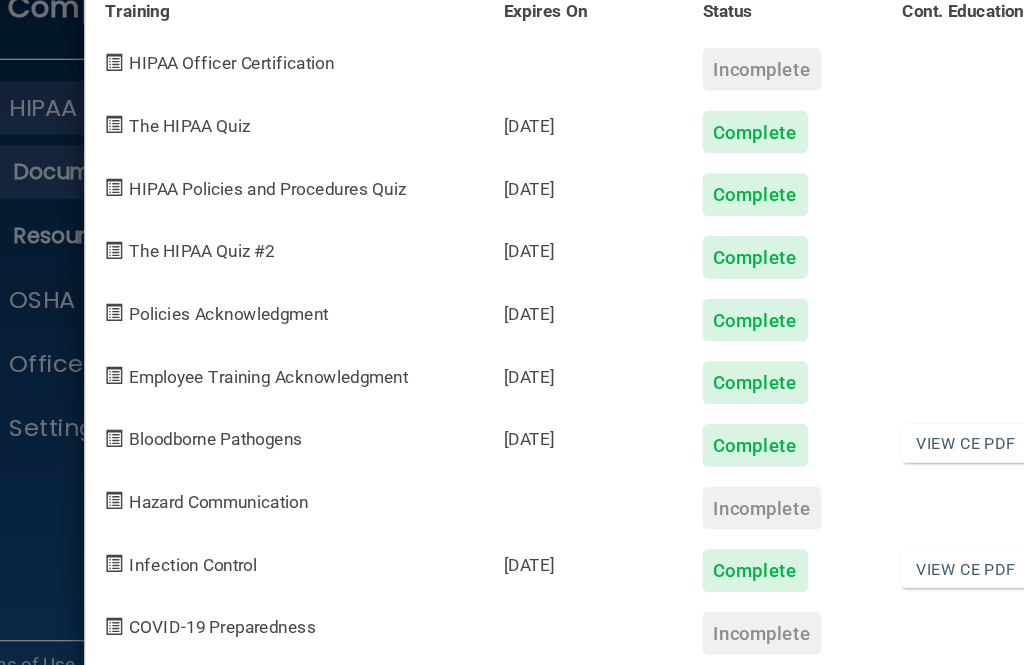 click on "COVID-19 Preparedness" at bounding box center [167, 563] 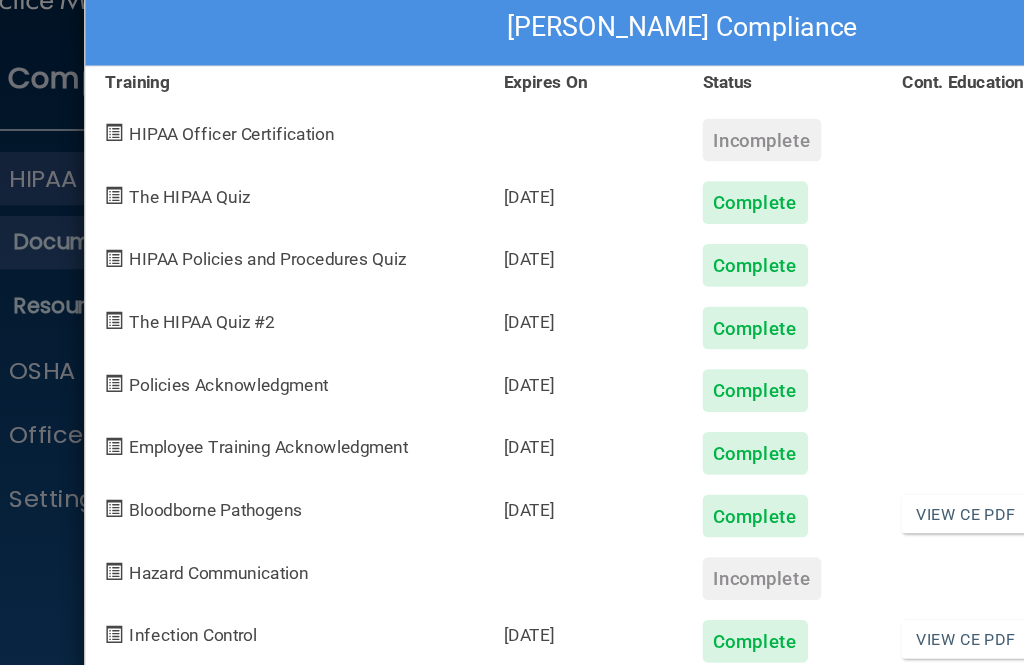 click on "Andrea Winkelholz's Compliance      Training   Expires On   Status   Cont. Education   Certificate         HIPAA Officer Certification             Incomplete                      The HIPAA Quiz      07/11/2026       Complete              View PDF         HIPAA Policies and Procedures Quiz      07/11/2026       Complete              View PDF         The HIPAA Quiz #2      07/11/2026       Complete              View PDF         Policies Acknowledgment      07/11/2026       Complete              View PDF         Employee Training Acknowledgment      07/11/2026       Complete              View PDF         Bloodborne Pathogens      07/11/2026       Complete        View CE PDF       View PDF         Hazard Communication             Incomplete                      Infection Control      07/11/2026       Complete        View CE PDF       View PDF         COVID-19 Preparedness             Incomplete" at bounding box center (512, 332) 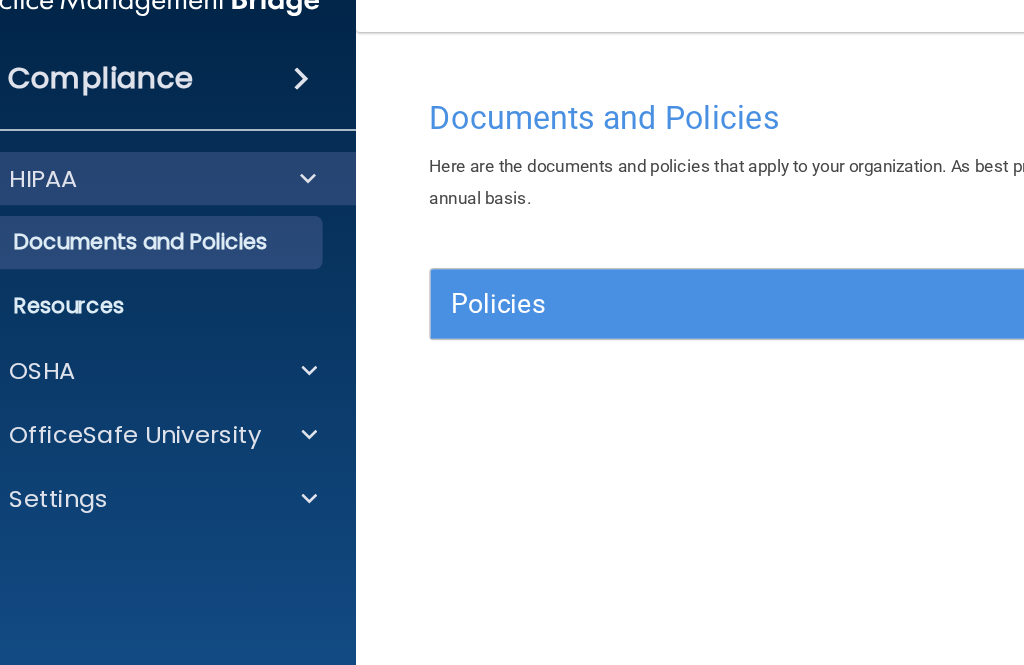 click on "OSHA" at bounding box center [80, 318] 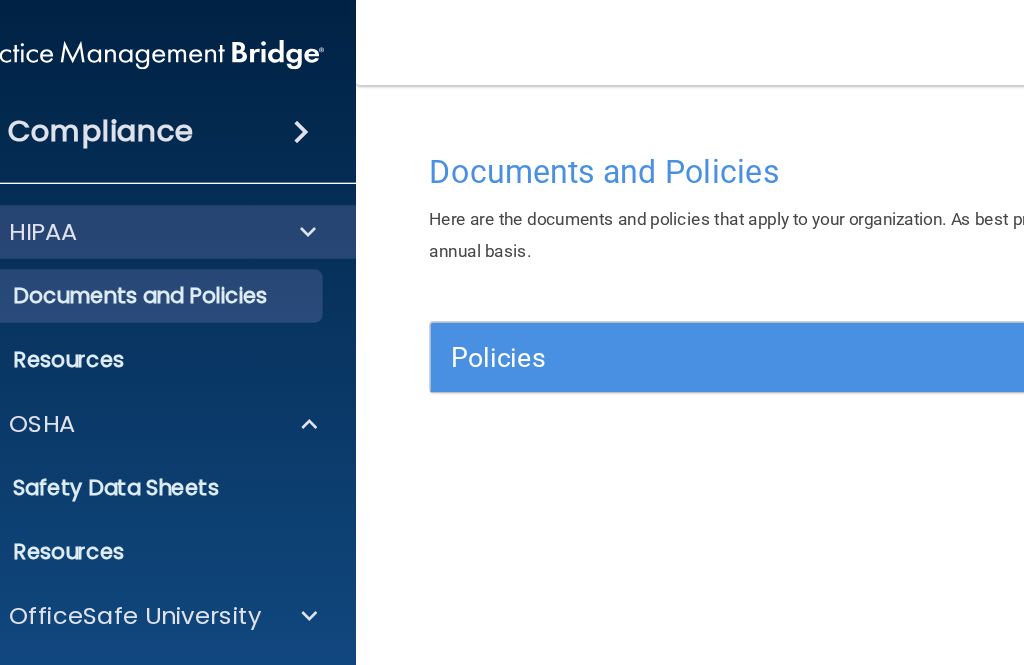 click on "Compliance" at bounding box center [107, 99] 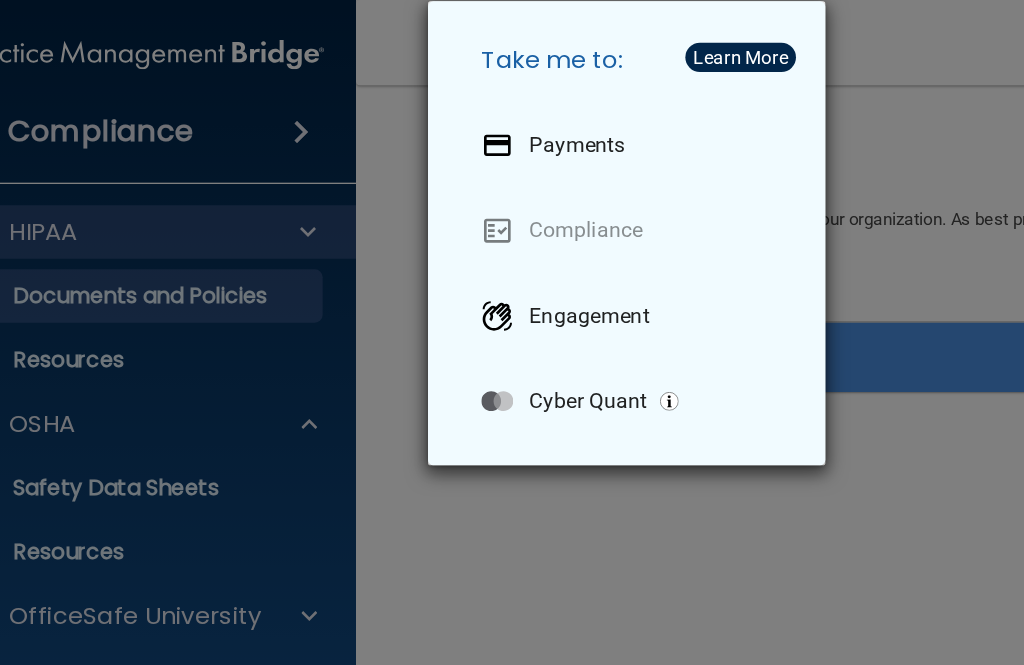 click on "Compliance" at bounding box center (474, 173) 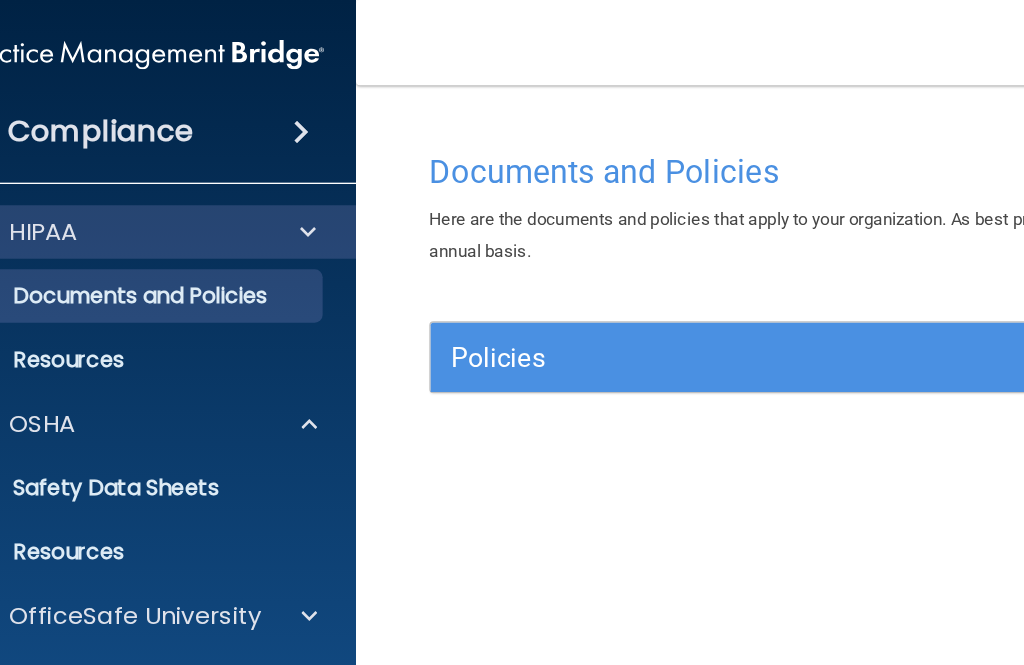 click on "Policies" at bounding box center (585, 268) 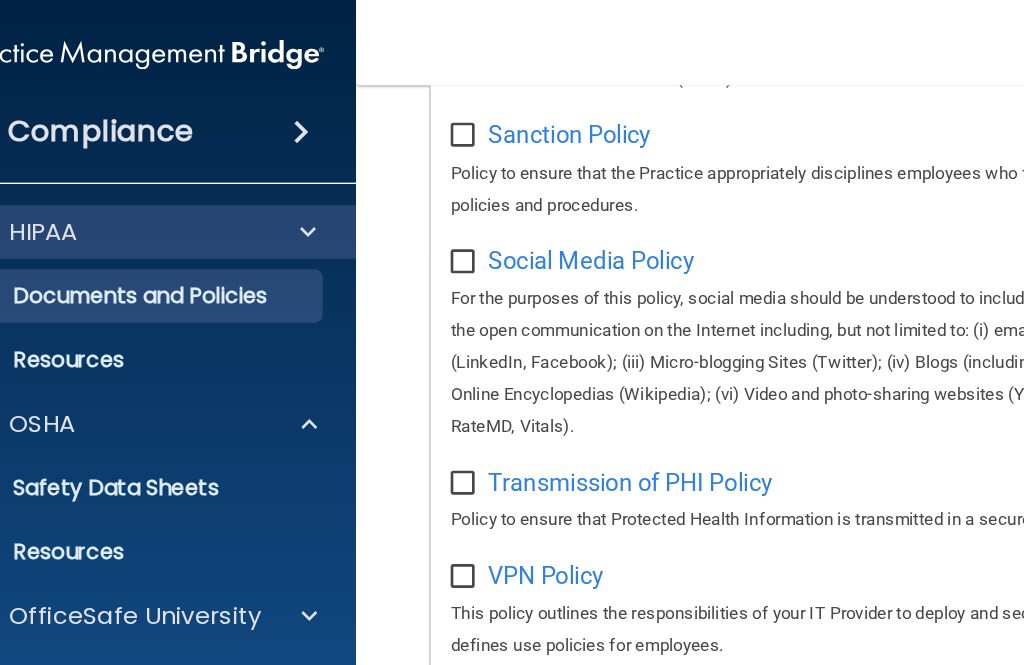scroll, scrollTop: 1739, scrollLeft: 0, axis: vertical 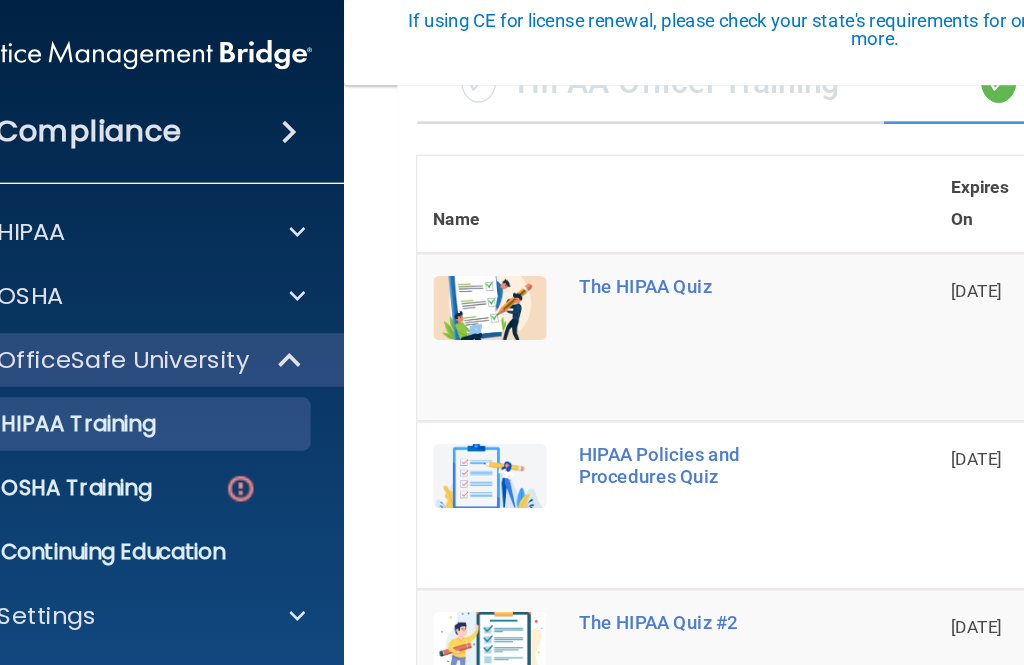 click on "OSHA Training" at bounding box center [96, 366] 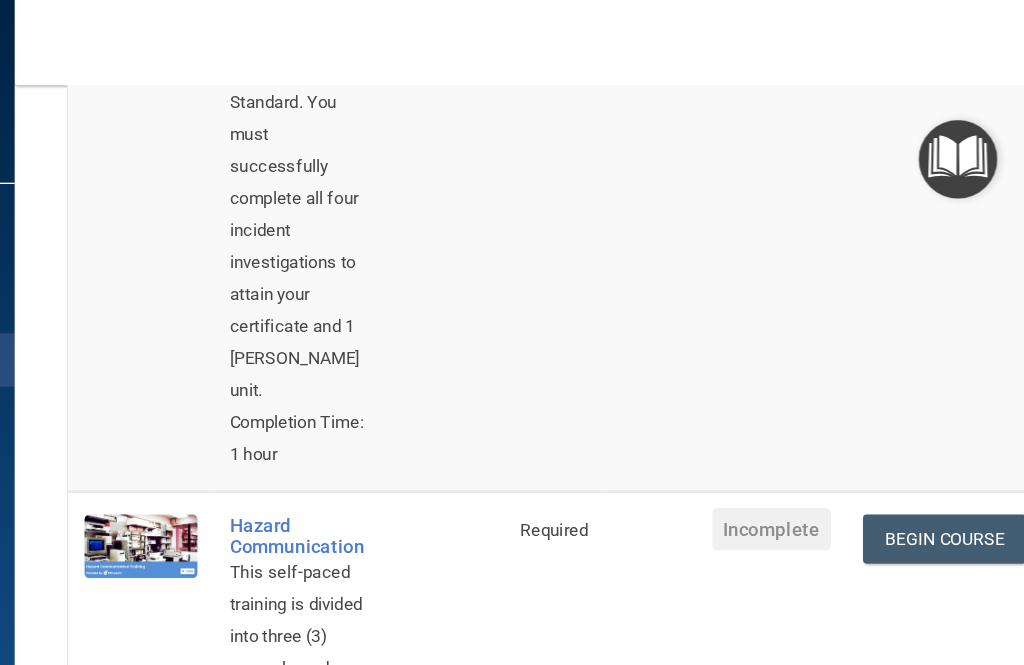 scroll, scrollTop: 498, scrollLeft: 0, axis: vertical 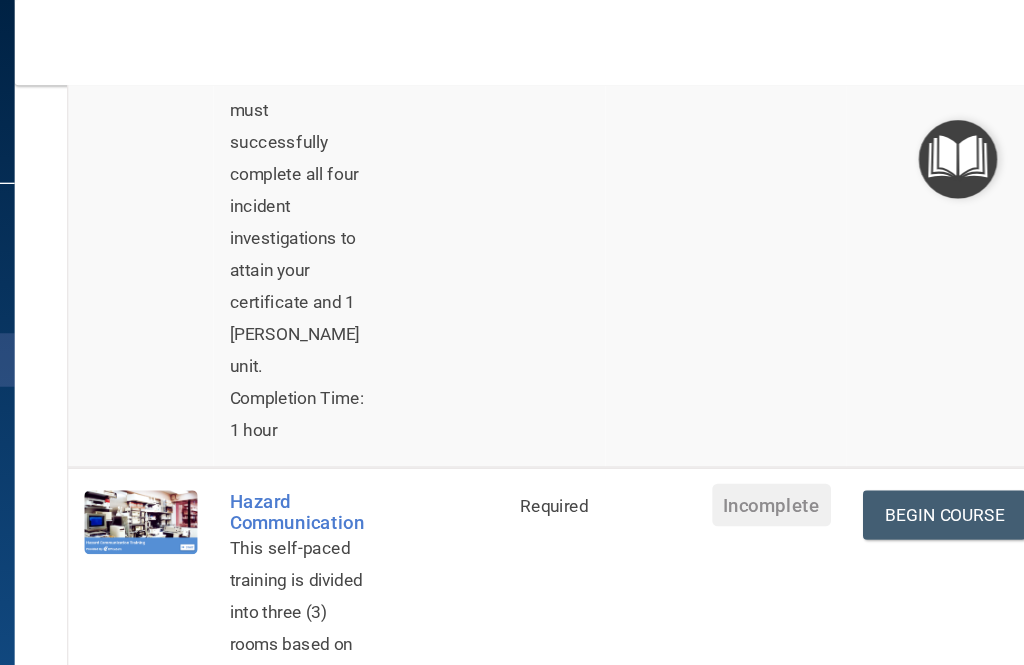 click on "Begin Course" at bounding box center (964, 386) 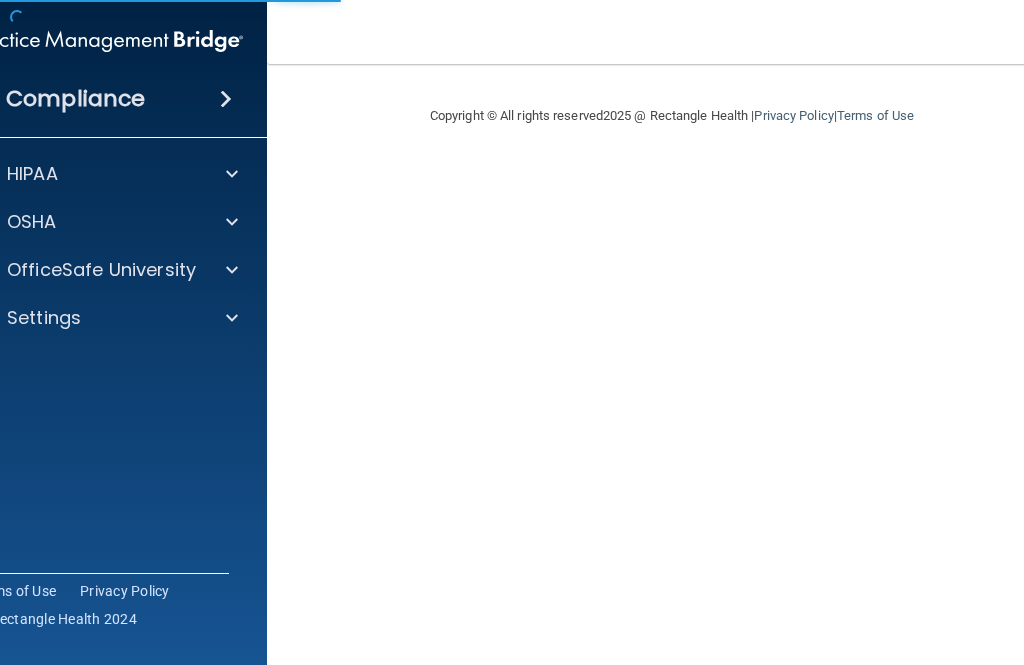 scroll, scrollTop: 0, scrollLeft: 0, axis: both 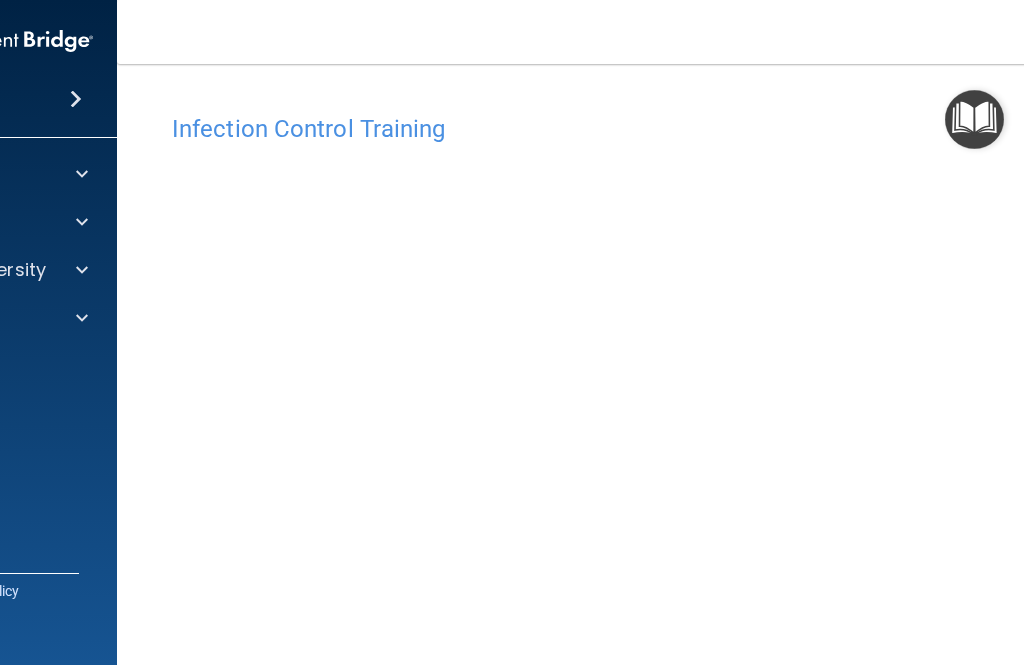 click at bounding box center [974, 119] 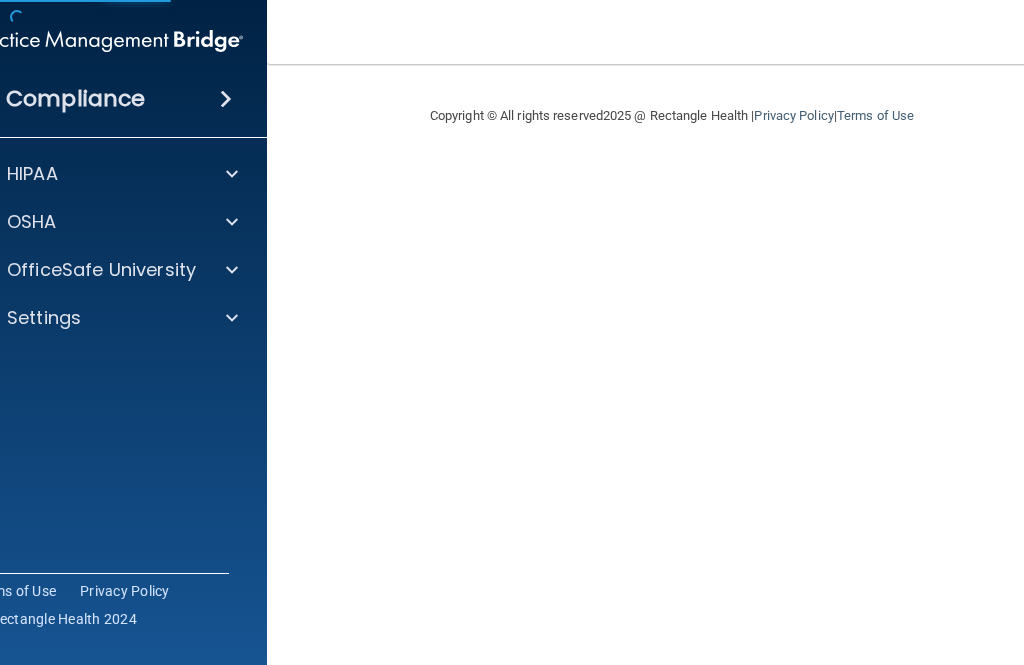 scroll, scrollTop: 0, scrollLeft: 0, axis: both 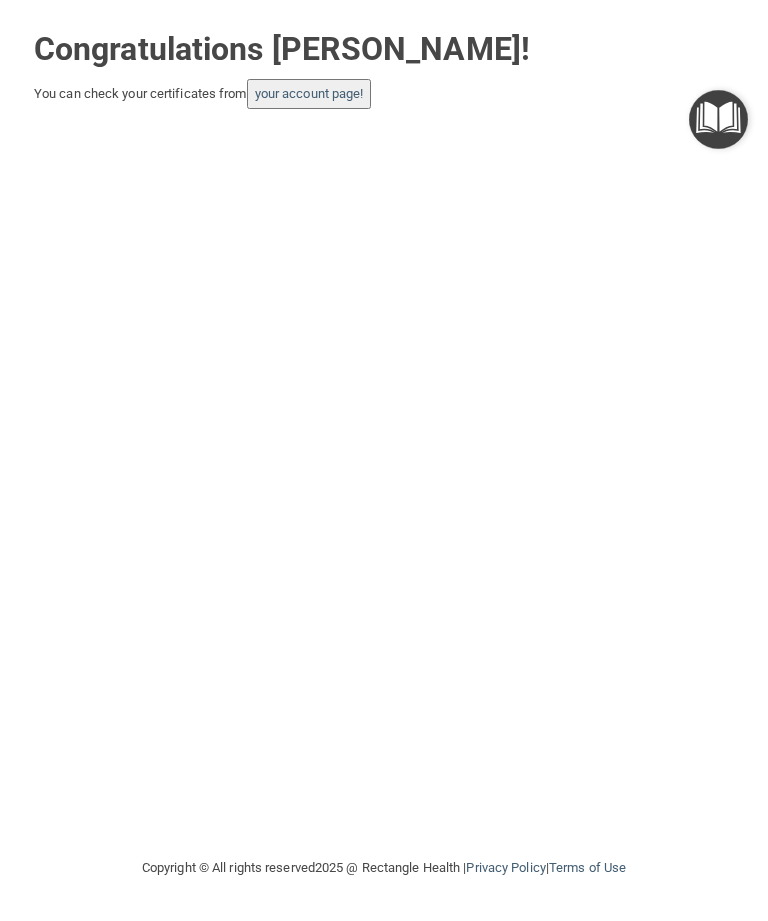 click on "your account page!" at bounding box center [309, 93] 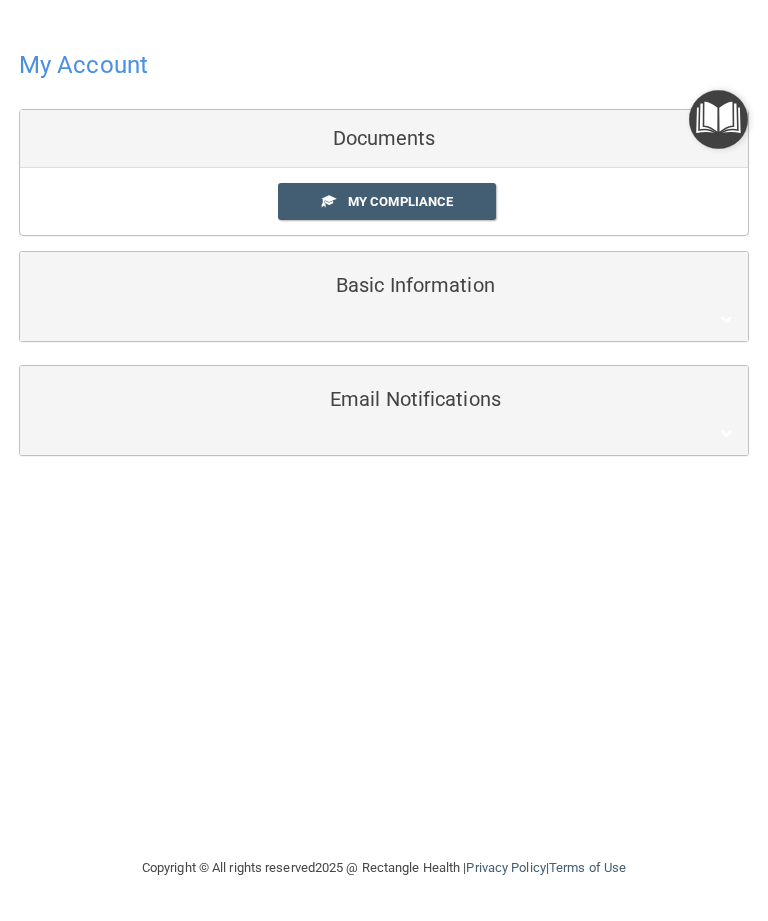 click on "My Compliance" at bounding box center [400, 201] 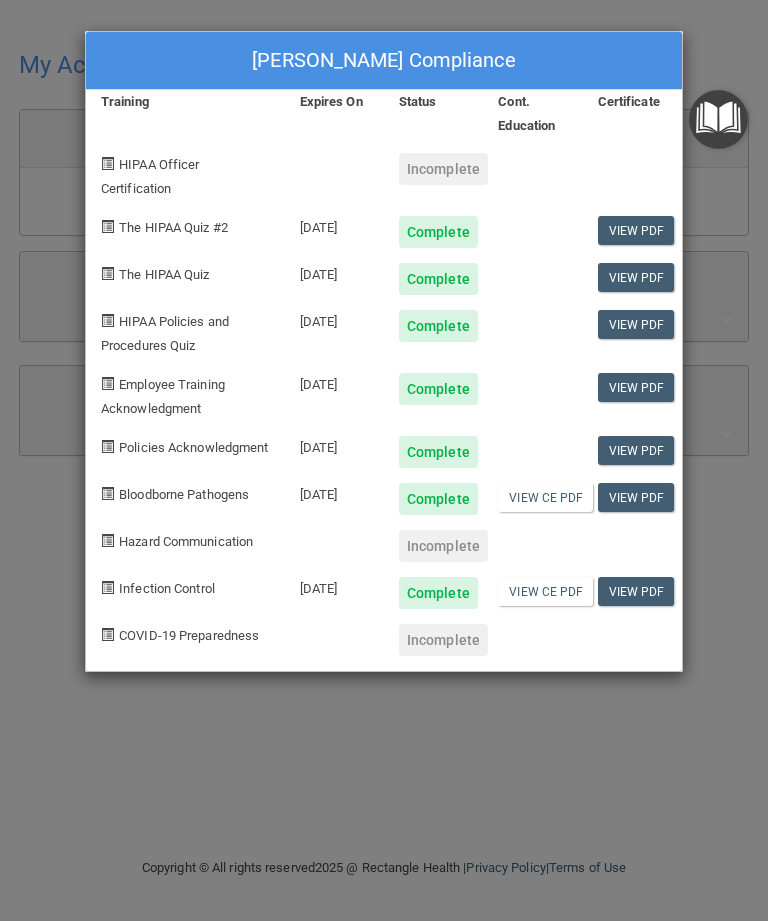 click on "View PDF" at bounding box center [636, 591] 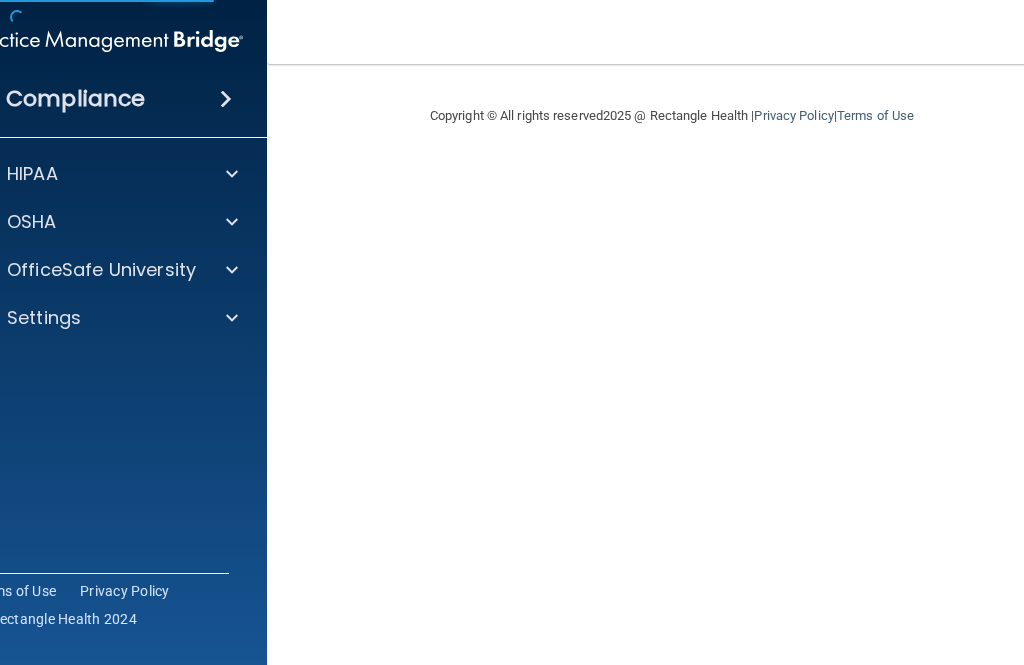 scroll, scrollTop: 0, scrollLeft: 0, axis: both 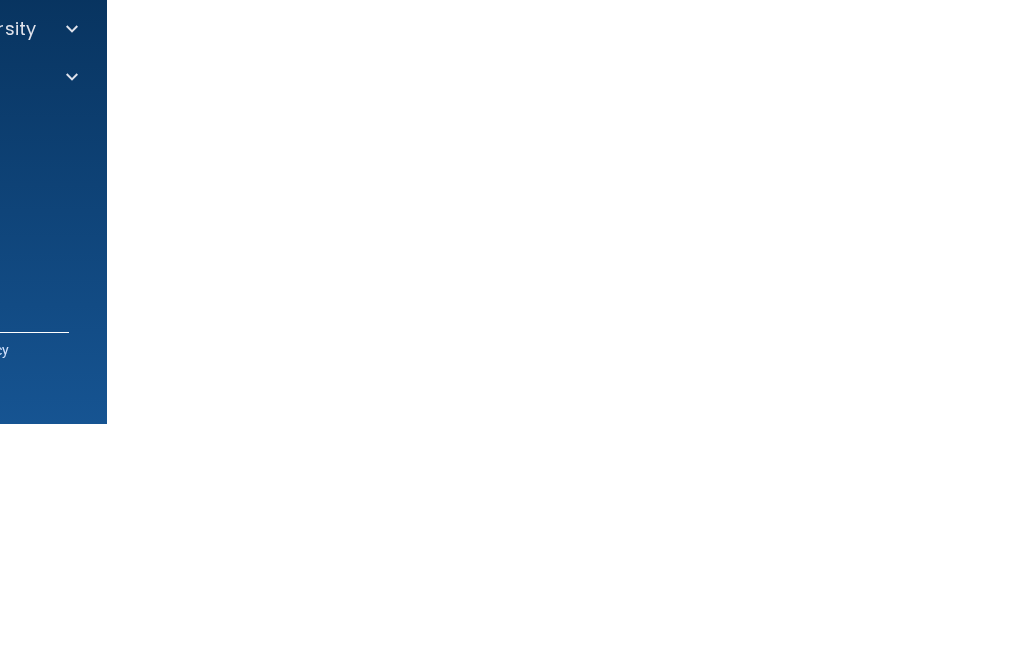 click on "Hazard Communication Training         This course doesn’t expire until . Are you sure you want to take this course now?   Take the course anyway!" at bounding box center (672, 472) 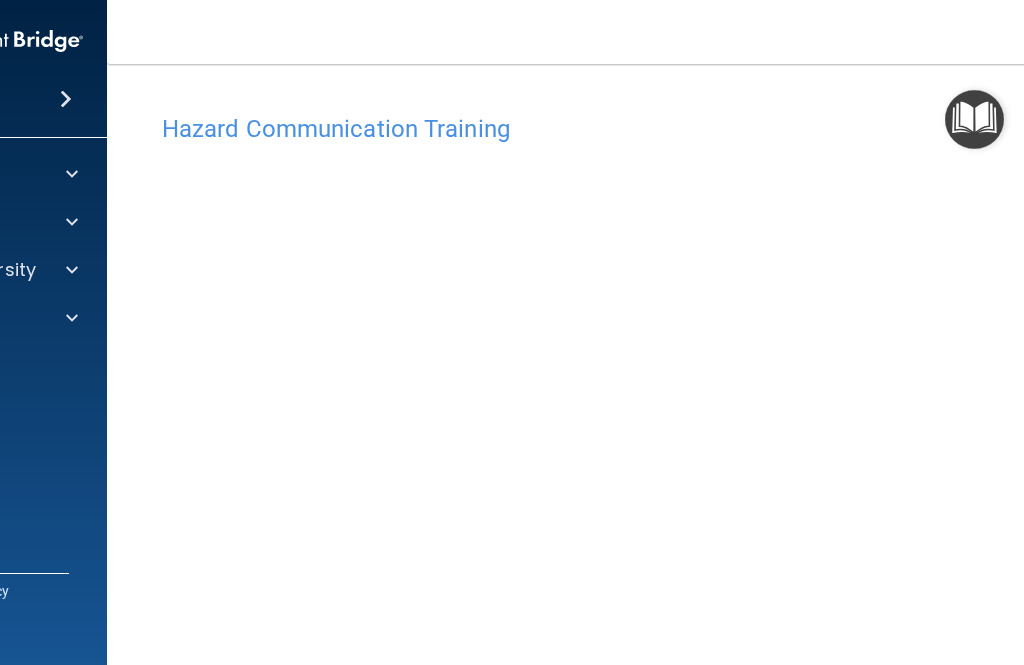 scroll, scrollTop: 0, scrollLeft: 0, axis: both 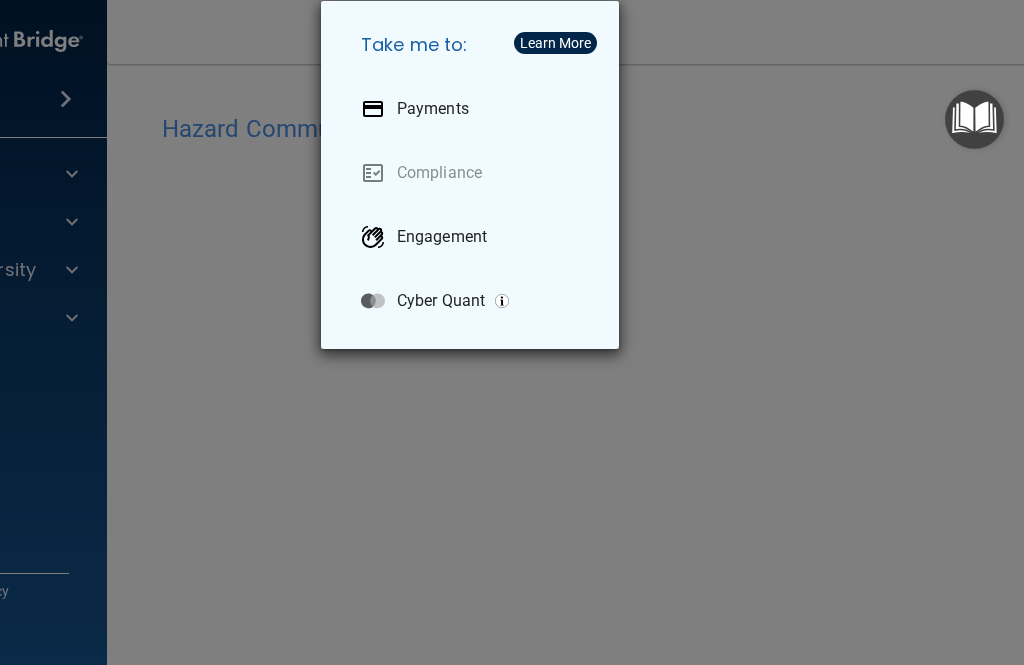 click on "Take me to:             Payments                   Compliance                     Engagement                     Cyber Quant" at bounding box center [512, 332] 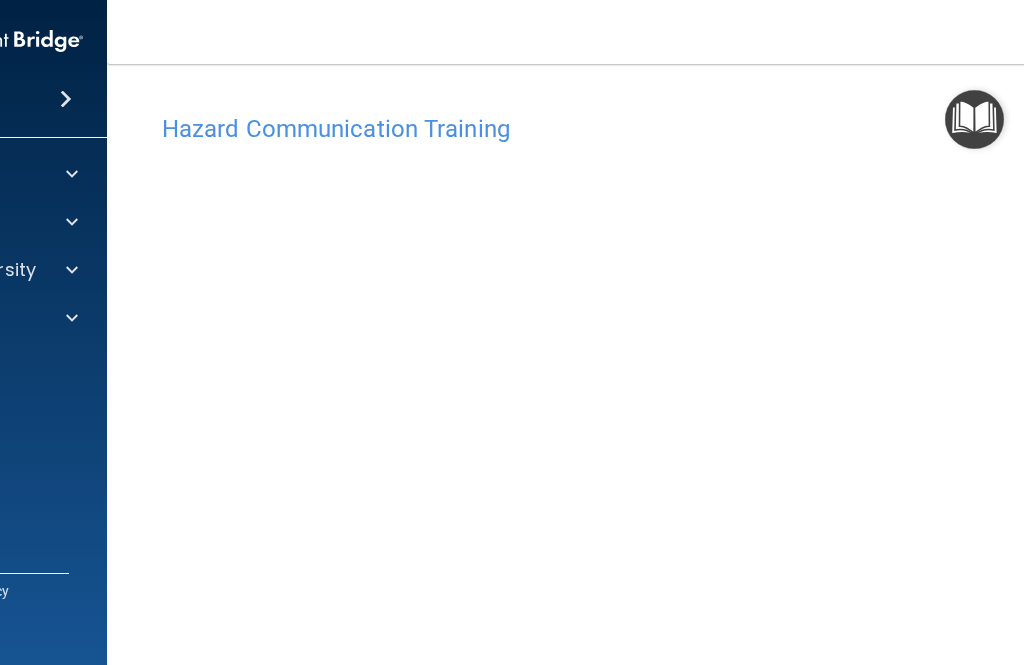 click at bounding box center [66, 99] 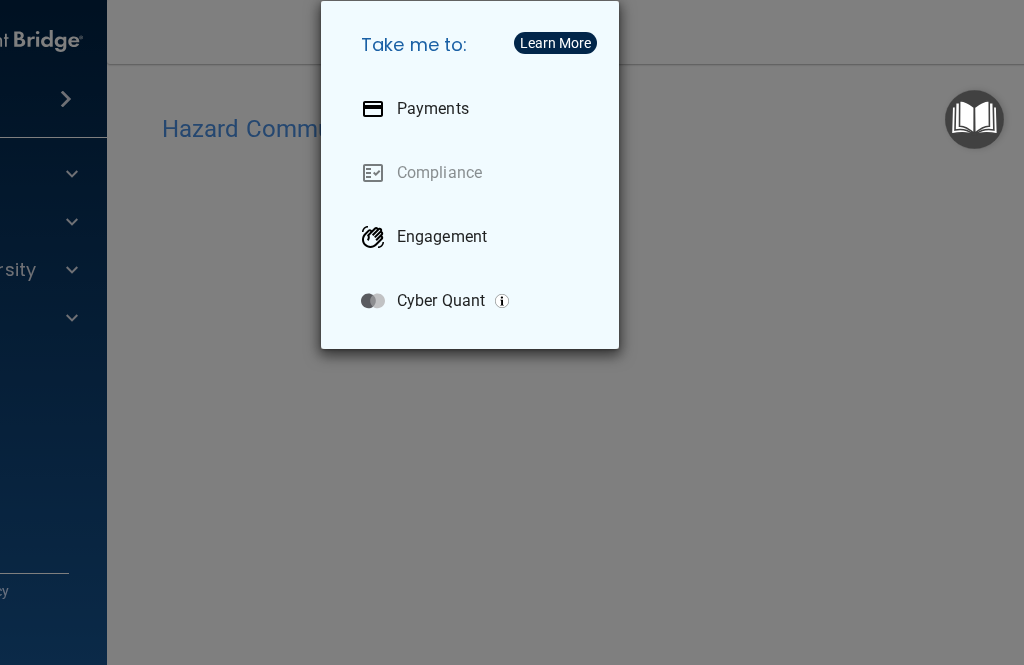 click on "Learn More" at bounding box center (555, 43) 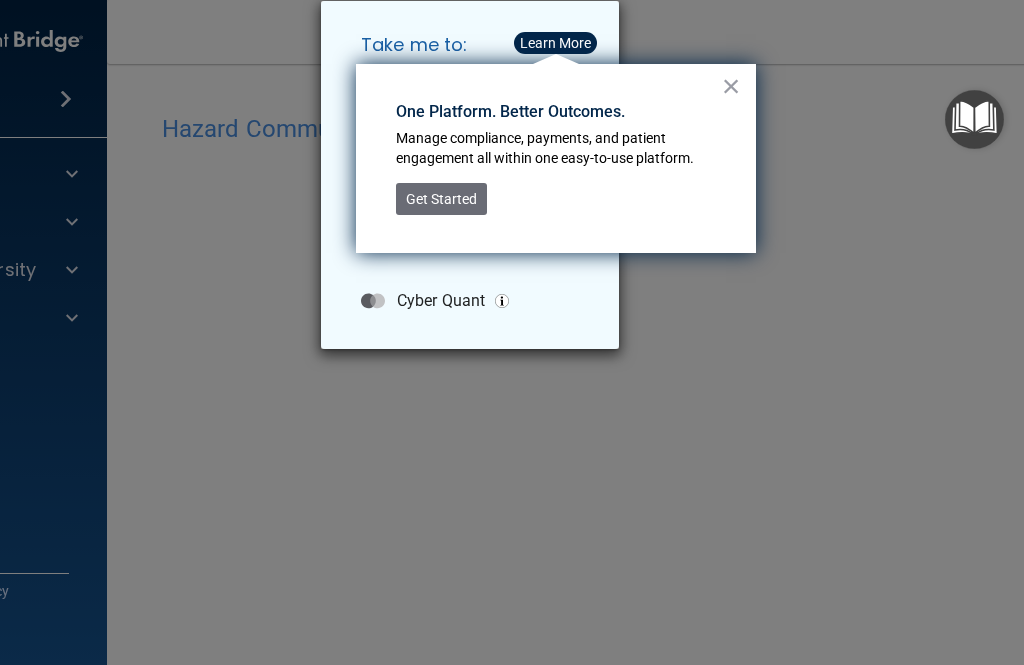 click on "×" at bounding box center [731, 86] 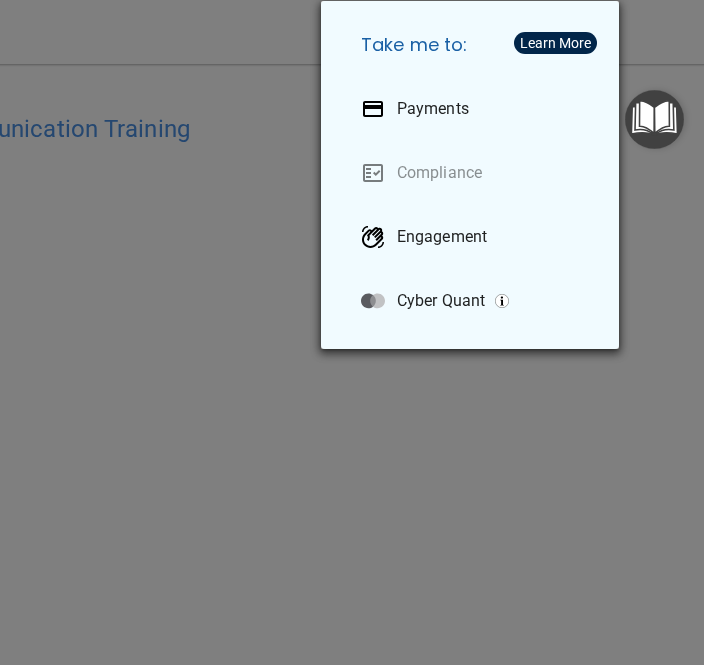 click on "Take me to:             Payments                   Compliance                     Engagement                     Cyber Quant" at bounding box center [352, 332] 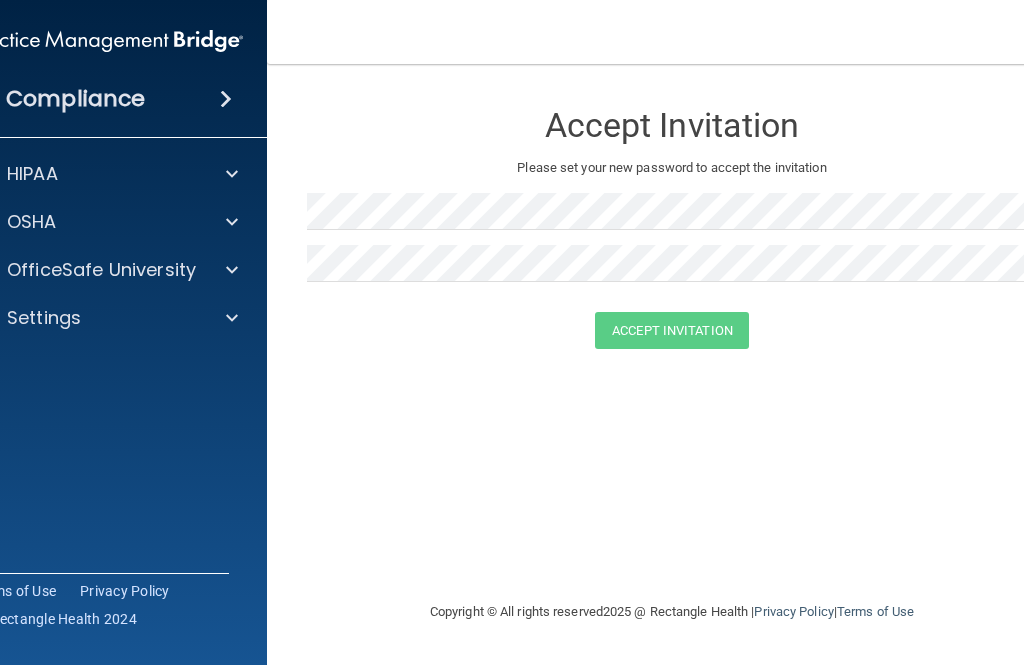scroll, scrollTop: 0, scrollLeft: 0, axis: both 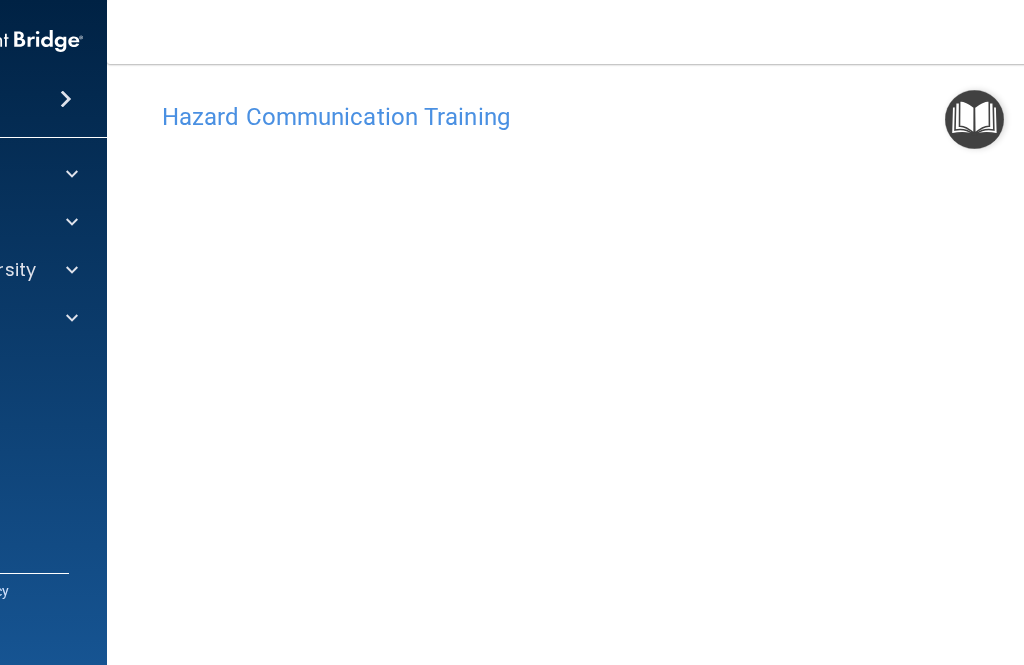 click on "HIPAA
Documents and Policies                 Report an Incident               Business Associates               Emergency Planning               Resources                 HIPAA Risk Assessment
[GEOGRAPHIC_DATA]
Documents               Safety Data Sheets               Self-Assessment                Injury and Illness Report                Resources
PCI
PCI Compliance                Merchant Savings Calculator
[GEOGRAPHIC_DATA]
HIPAA Training                   OSHA Training                   Continuing Education
Settings
My Account               My Users               Services                 Sign Out" at bounding box center [-53, 276] 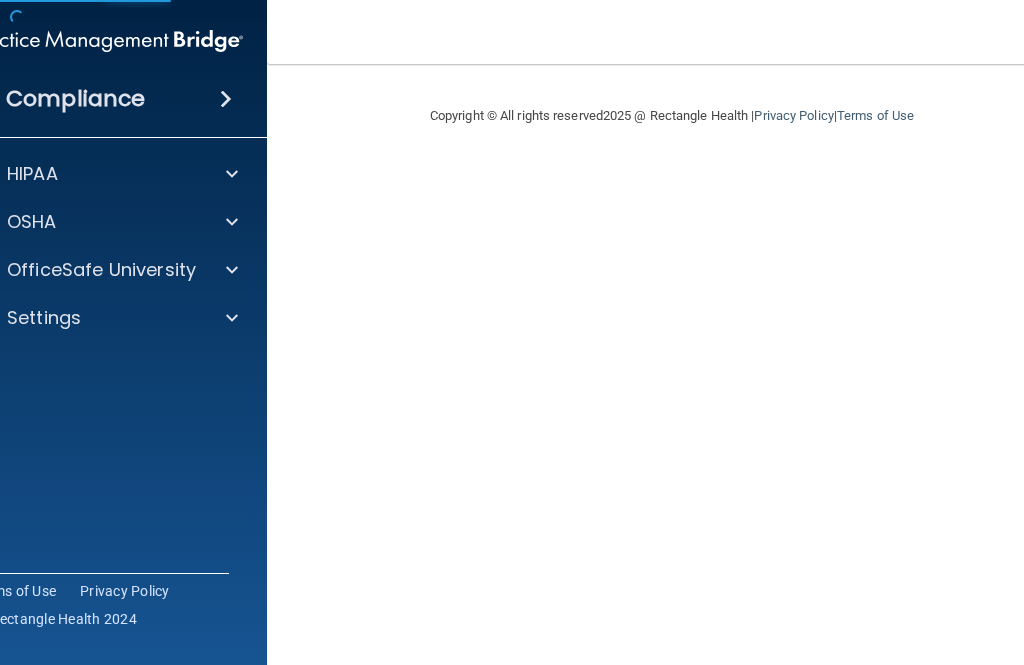 scroll, scrollTop: 0, scrollLeft: 0, axis: both 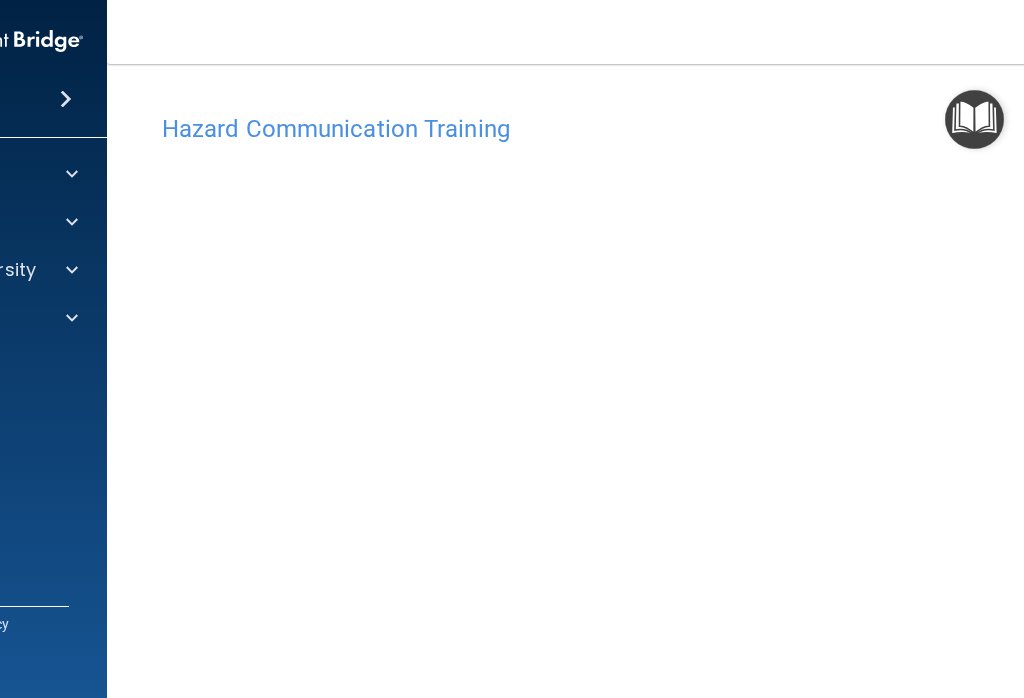 click on "HIPAA
Documents and Policies                 Report an Incident               Business Associates               Emergency Planning               Resources                 HIPAA Risk Assessment
OSHA
Documents               Safety Data Sheets               Self-Assessment                Injury and Illness Report                Resources
PCI
PCI Compliance                Merchant Savings Calculator
OfficeSafe University
HIPAA Training                   OSHA Training                   Continuing Education
Settings
My Account               My Users               Services                 Sign Out" at bounding box center (-53, 292) 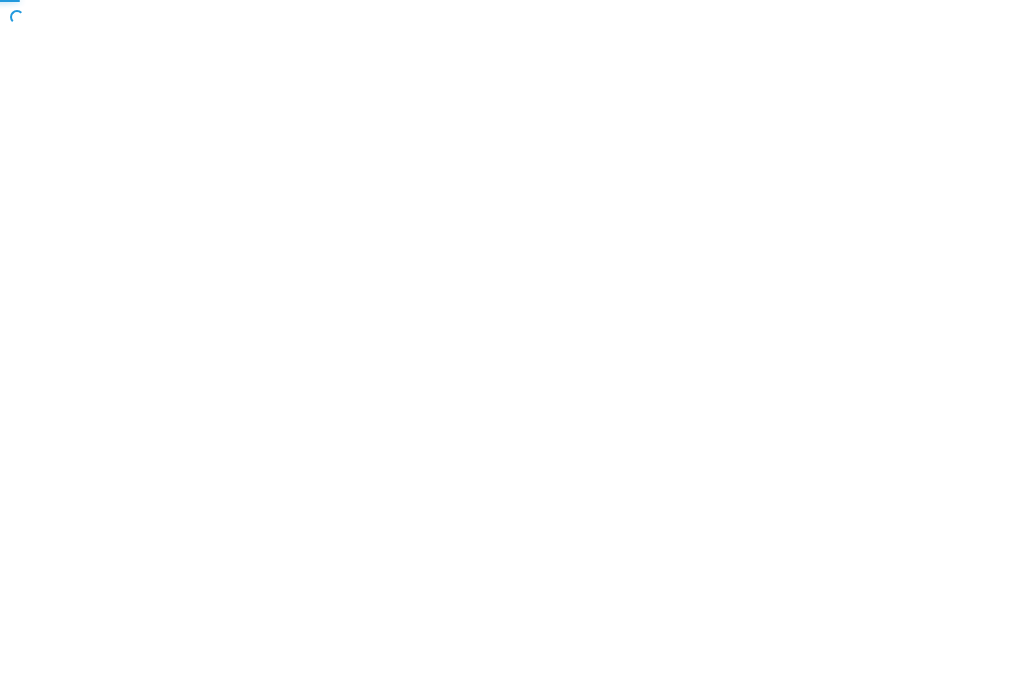 scroll, scrollTop: 0, scrollLeft: 0, axis: both 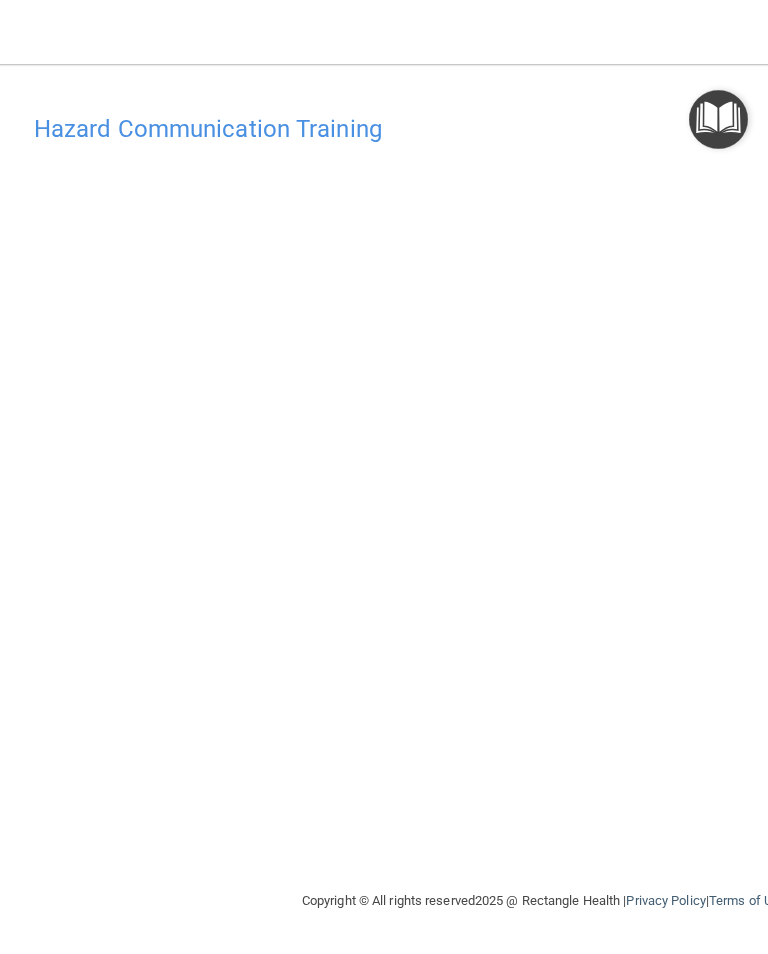 click on "Hazard Communication Training" at bounding box center (544, 128) 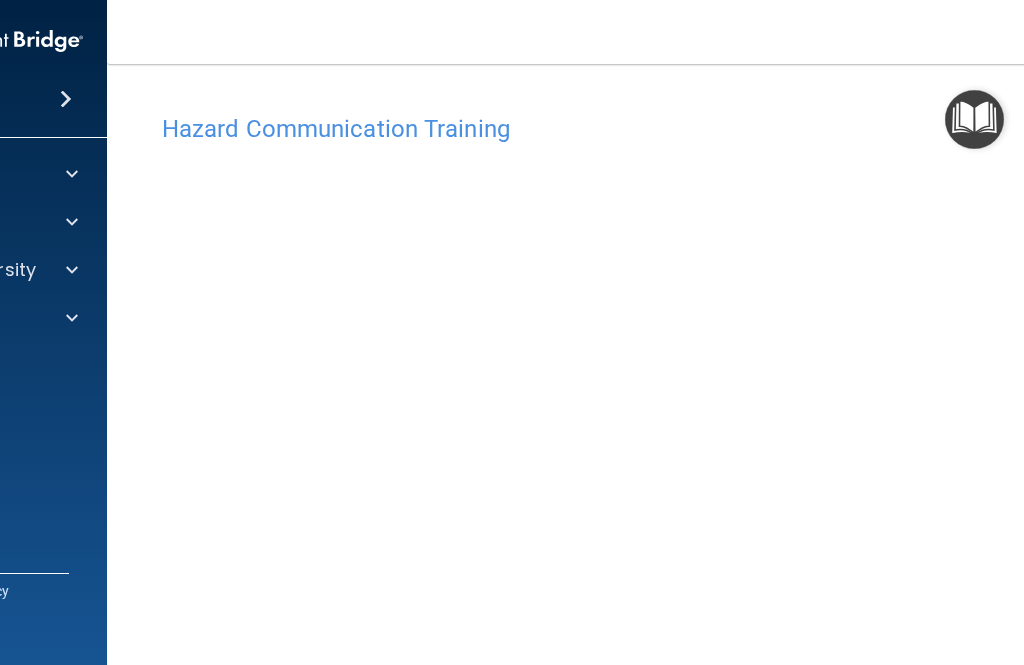 click at bounding box center (69, 222) 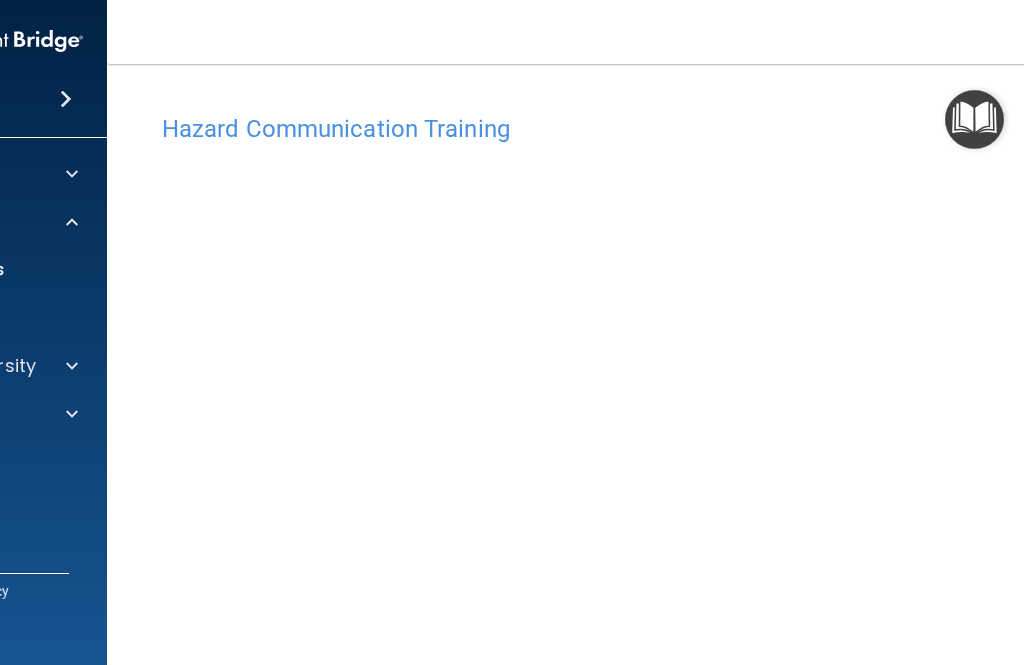 click at bounding box center [69, 366] 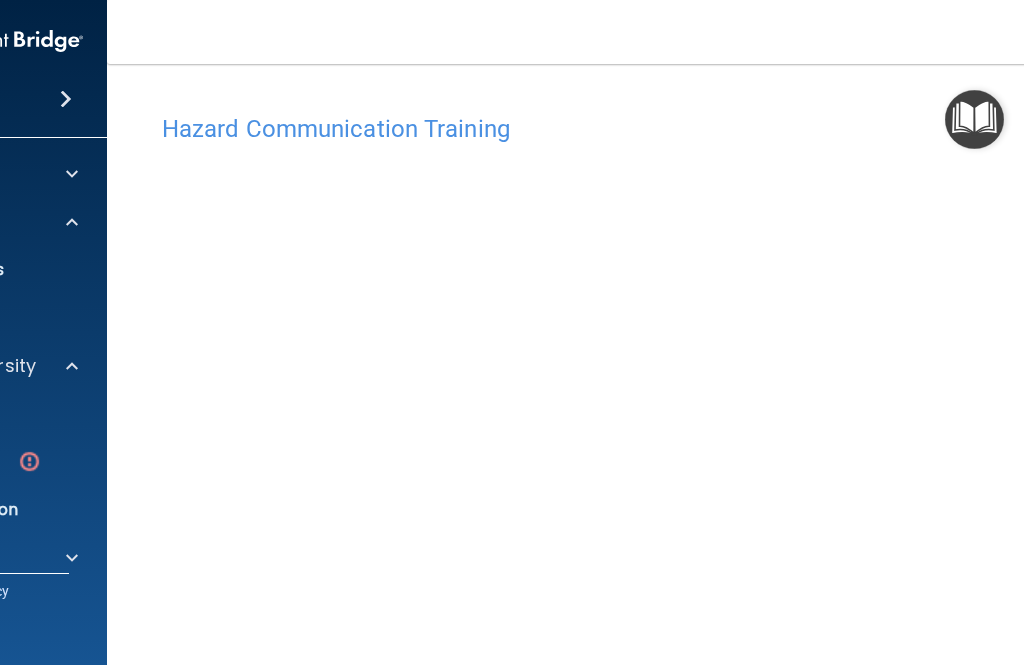 click at bounding box center (29, 461) 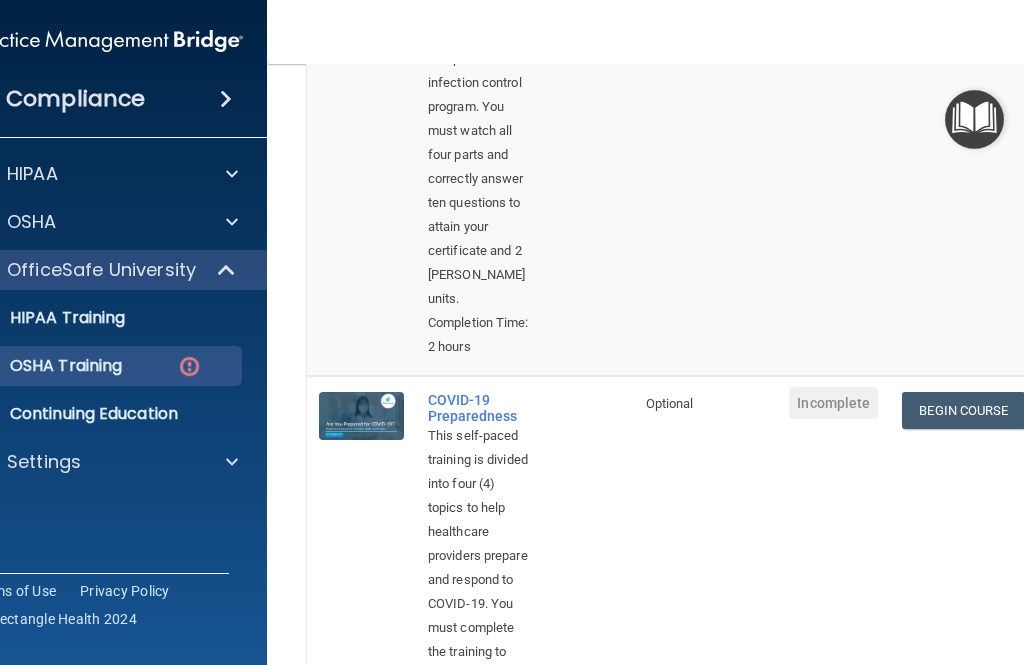 scroll, scrollTop: 1417, scrollLeft: 0, axis: vertical 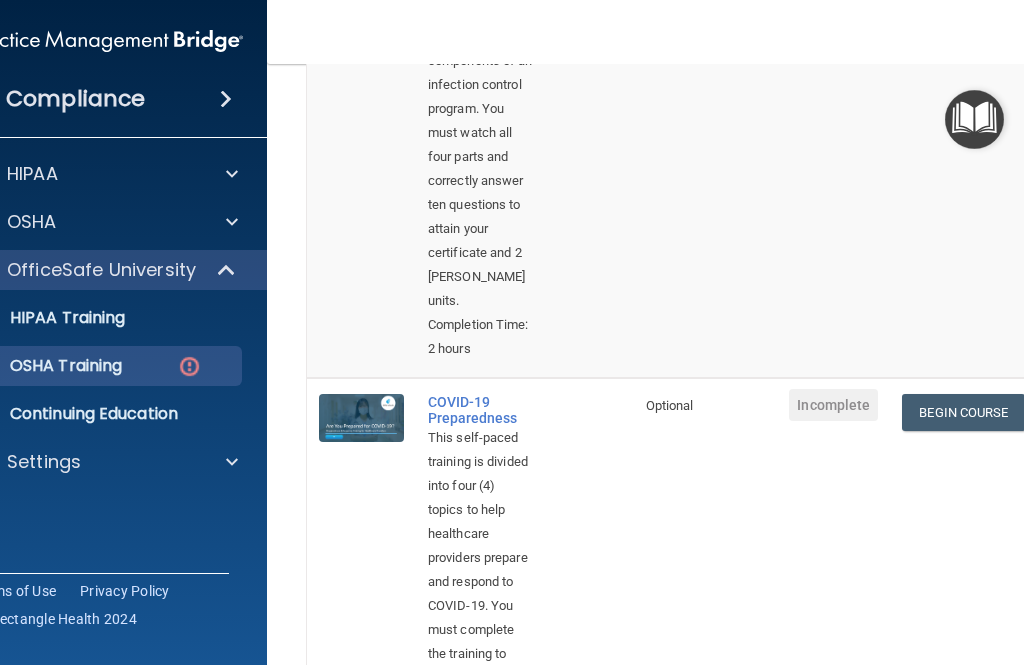 click on "Begin Course" at bounding box center [963, 412] 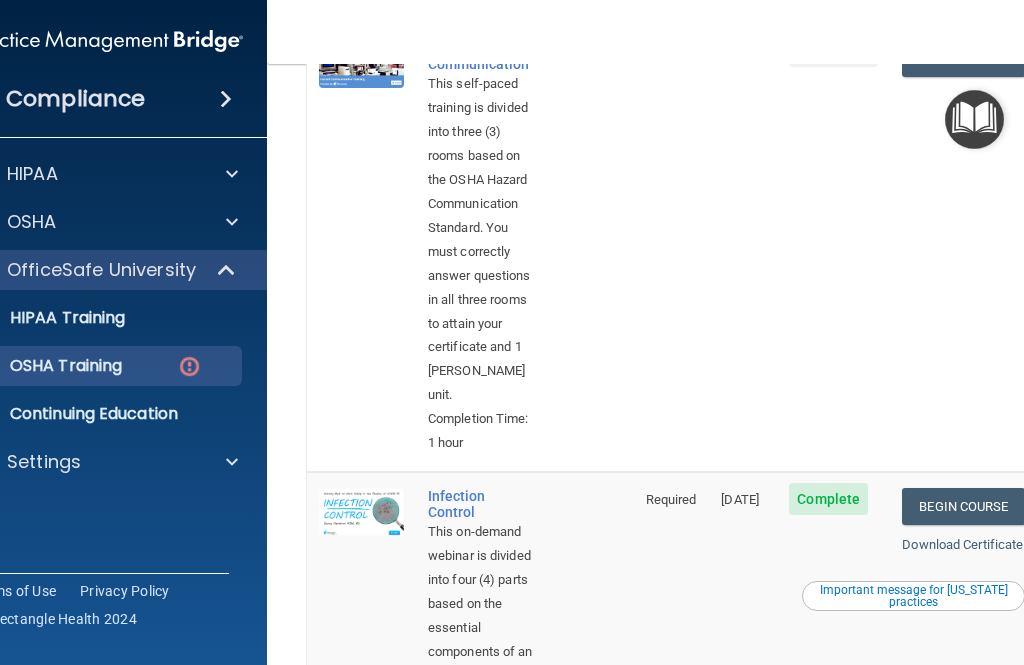 scroll, scrollTop: 827, scrollLeft: 0, axis: vertical 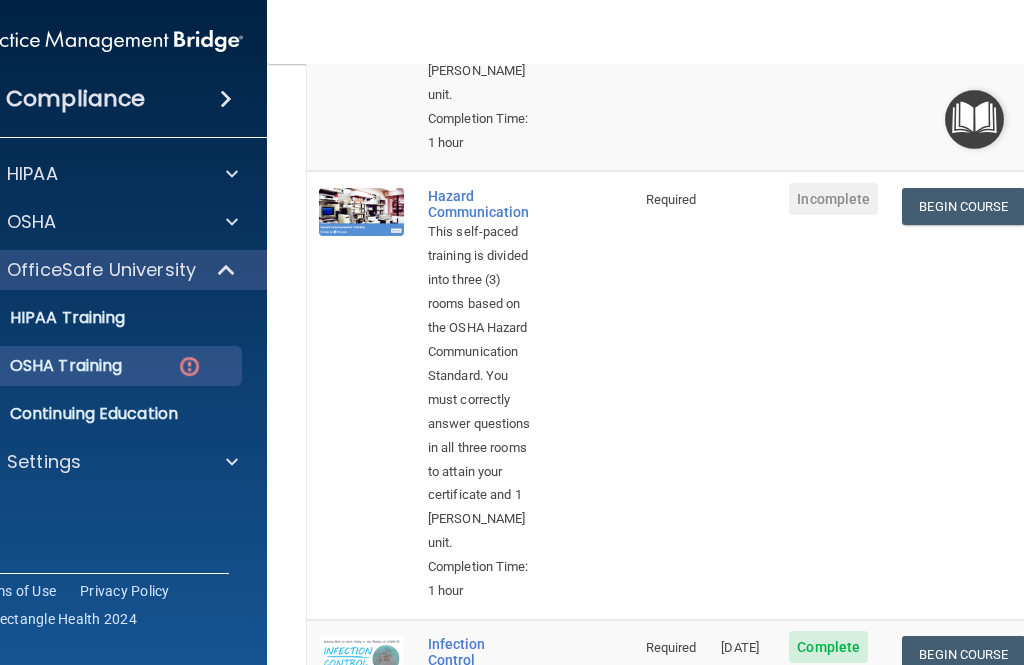 click on "OSHA Training" at bounding box center [96, 366] 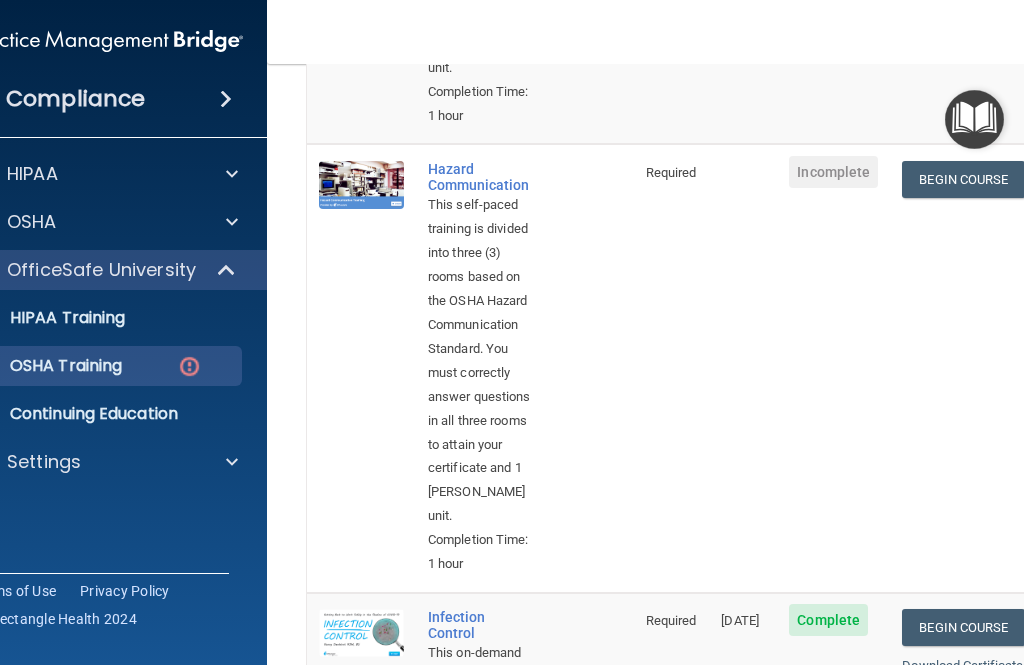 click on "OSHA Training" at bounding box center [96, 366] 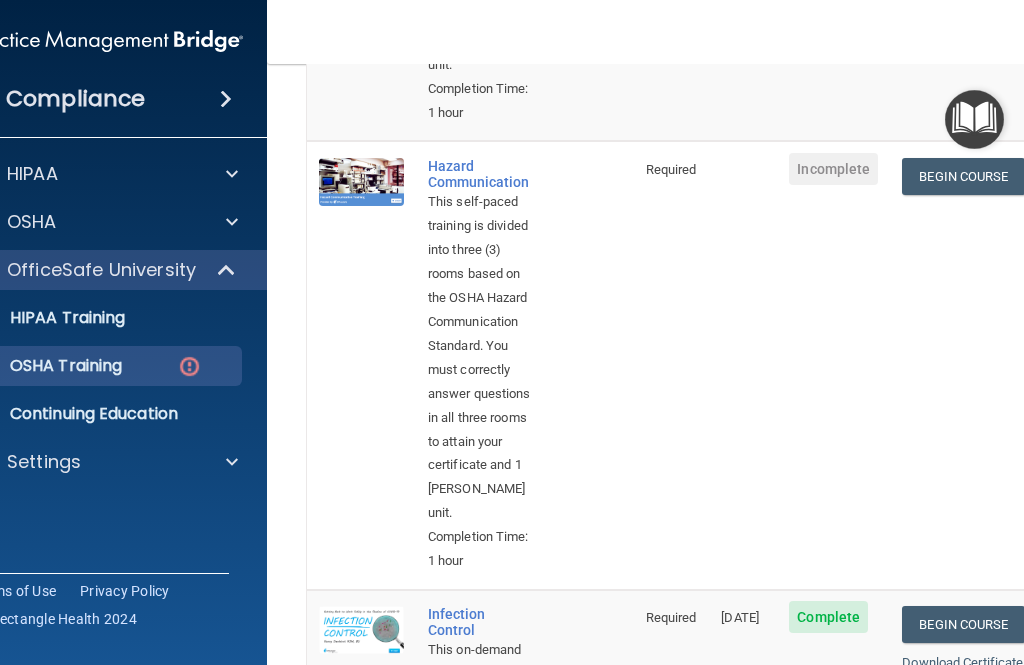 scroll, scrollTop: 710, scrollLeft: 0, axis: vertical 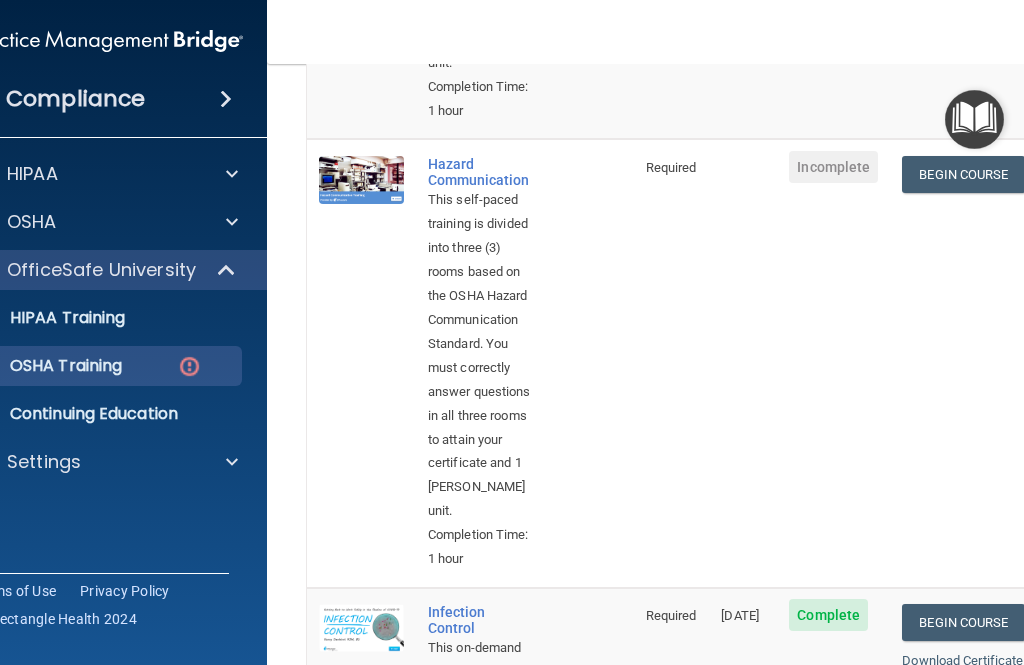 click at bounding box center (189, 366) 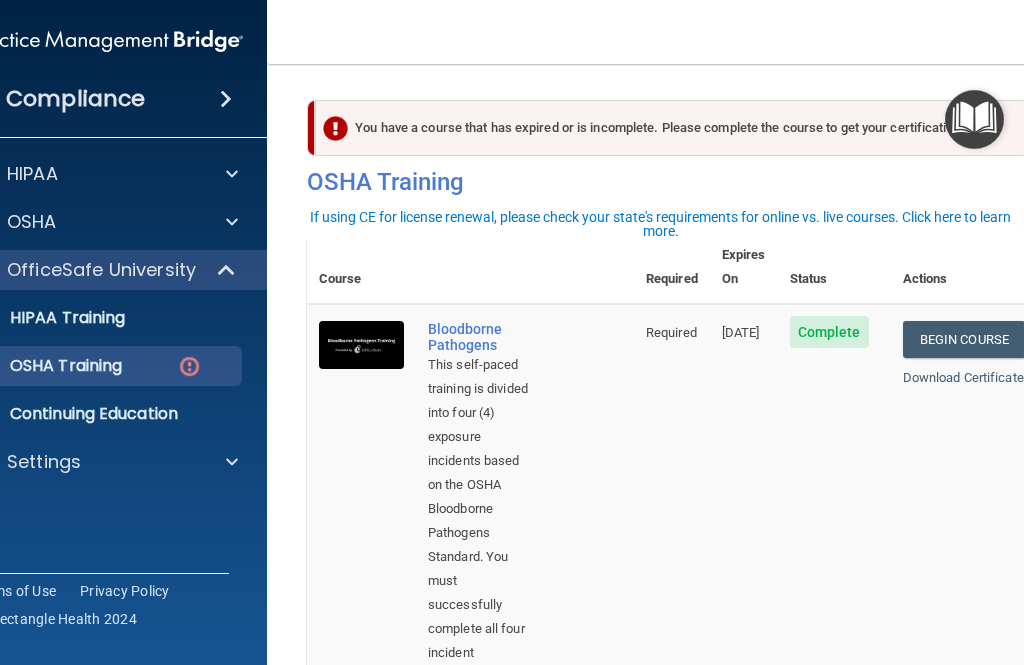 scroll, scrollTop: 0, scrollLeft: 0, axis: both 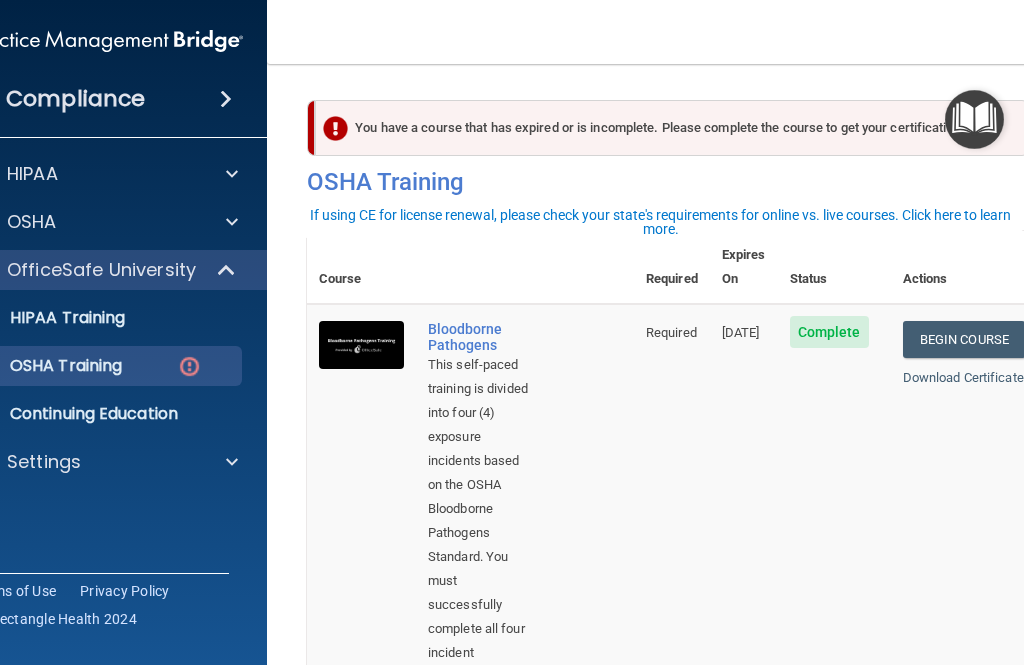 click on "Complete" at bounding box center [834, 576] 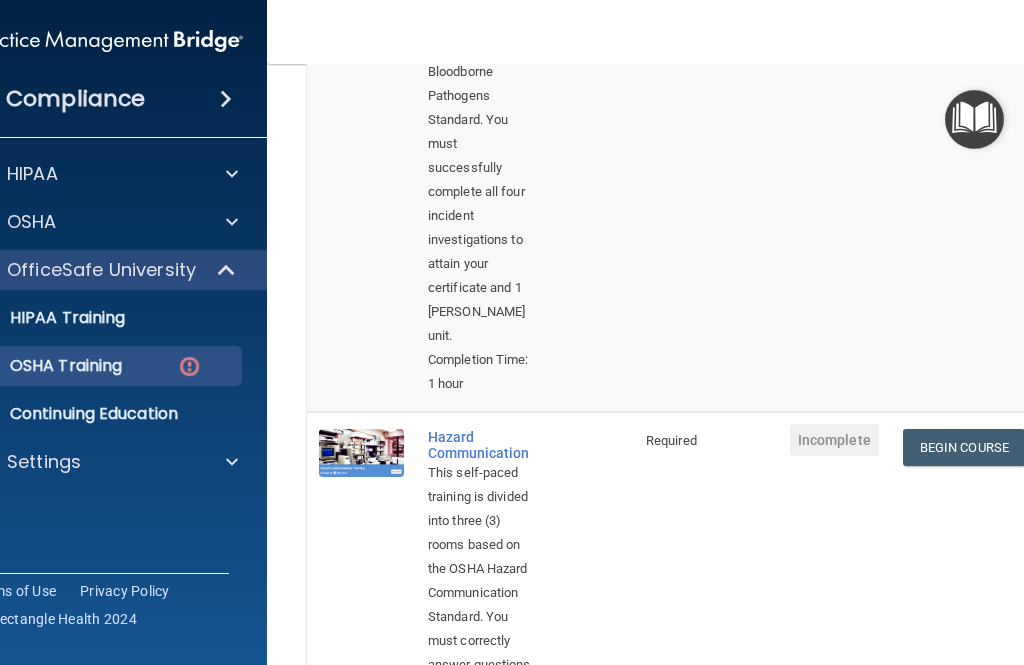 scroll, scrollTop: 435, scrollLeft: 0, axis: vertical 